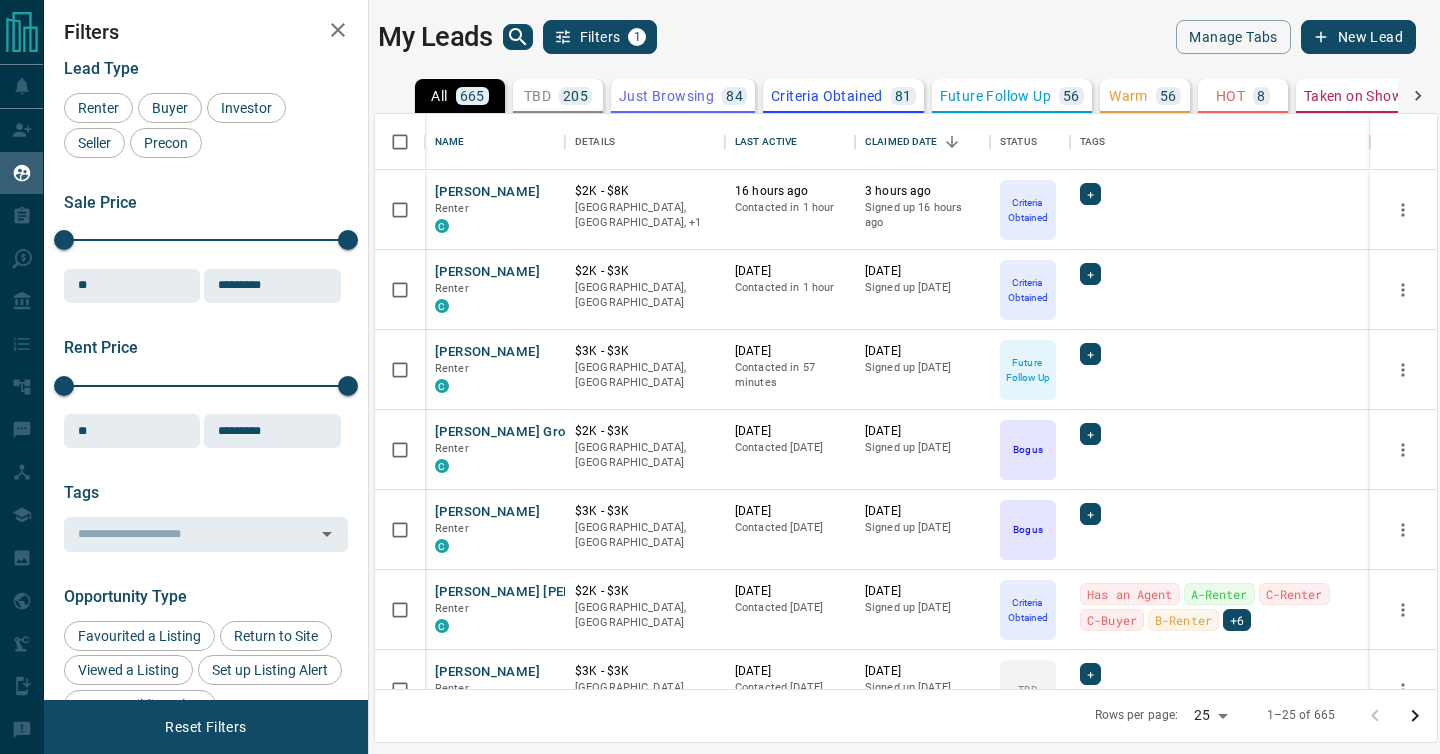scroll, scrollTop: 0, scrollLeft: 0, axis: both 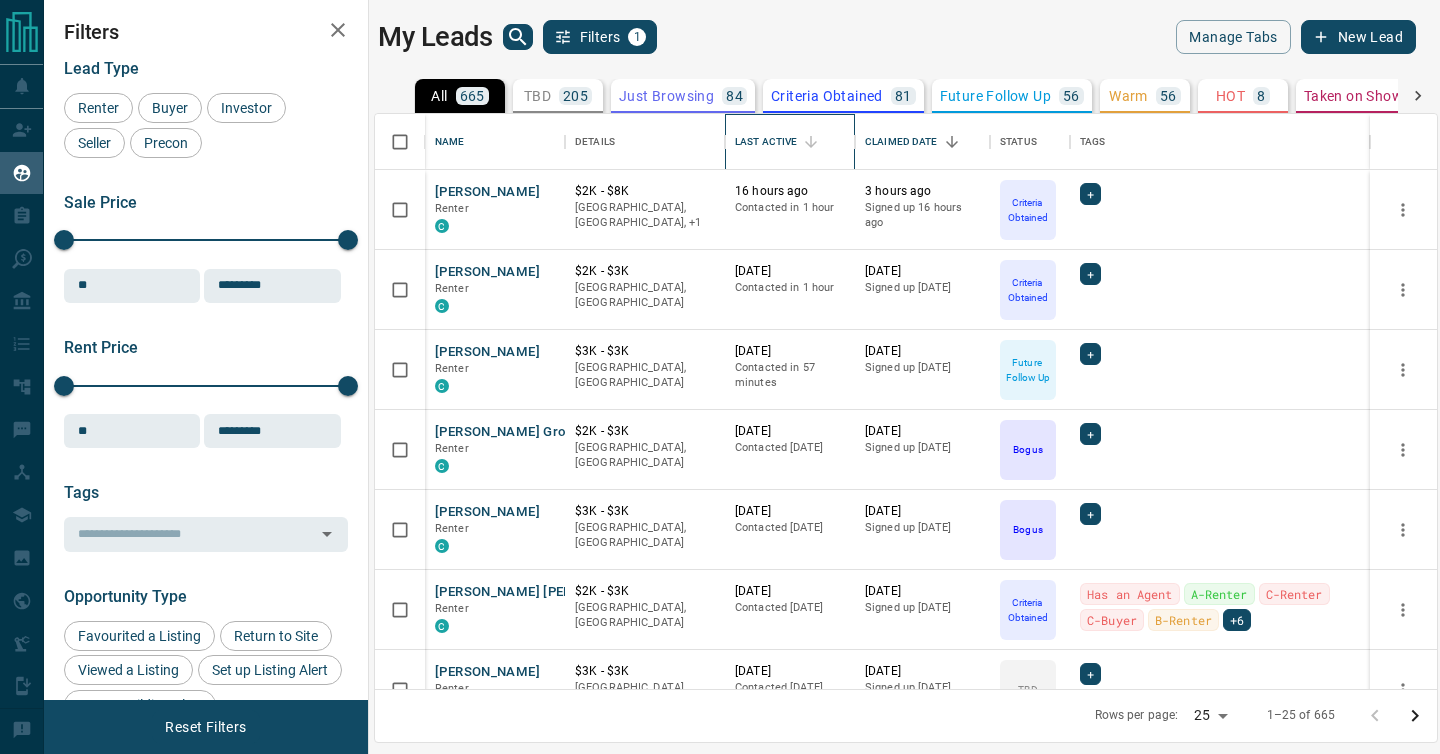 click on "Last Active" at bounding box center [766, 142] 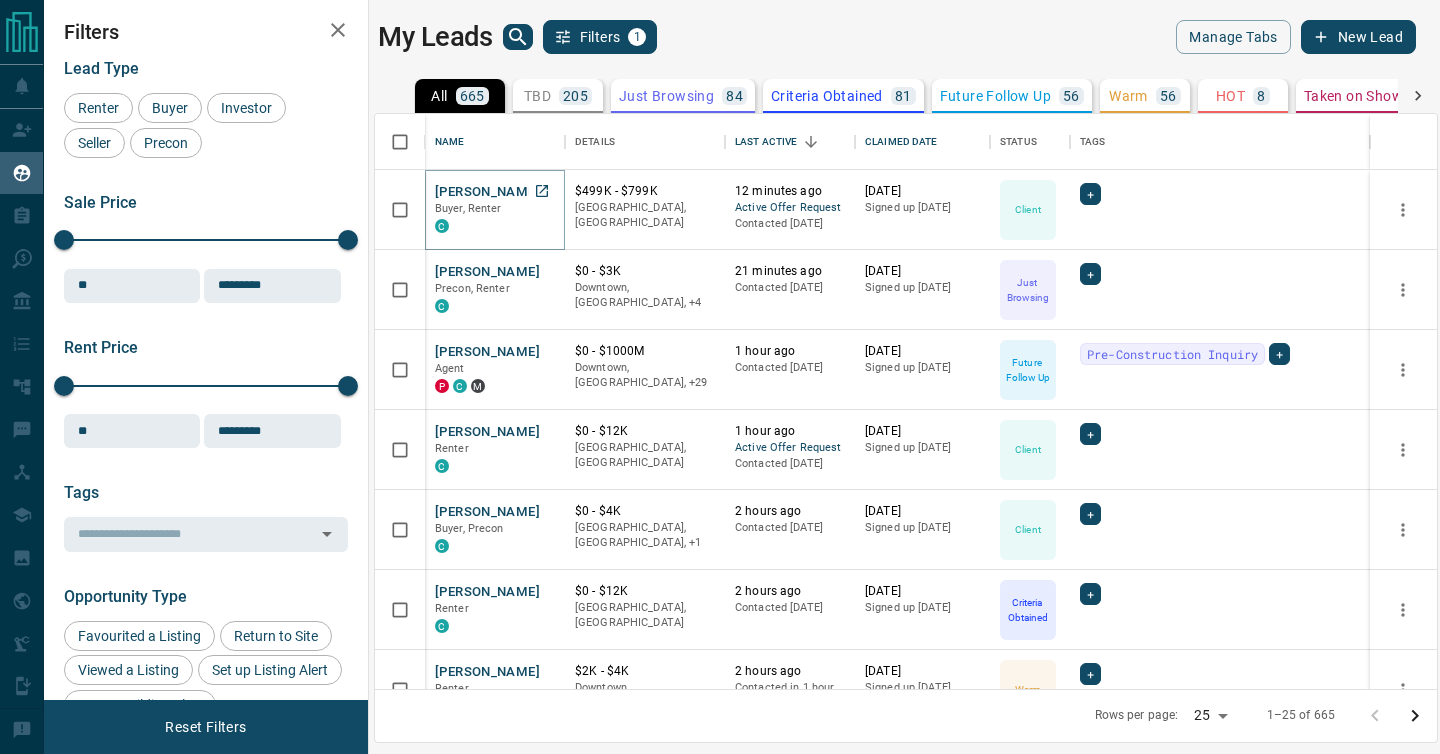 click on "[PERSON_NAME]" at bounding box center (487, 192) 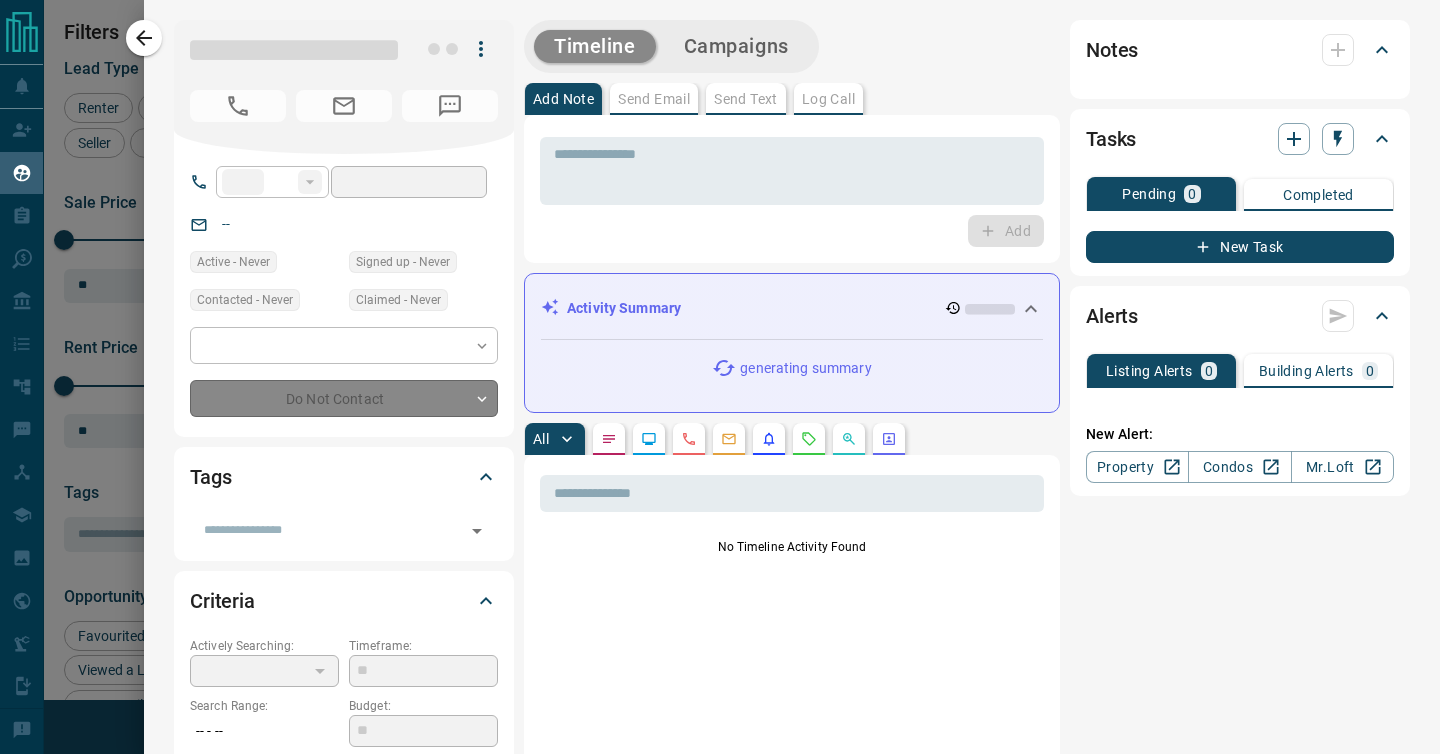 type on "**" 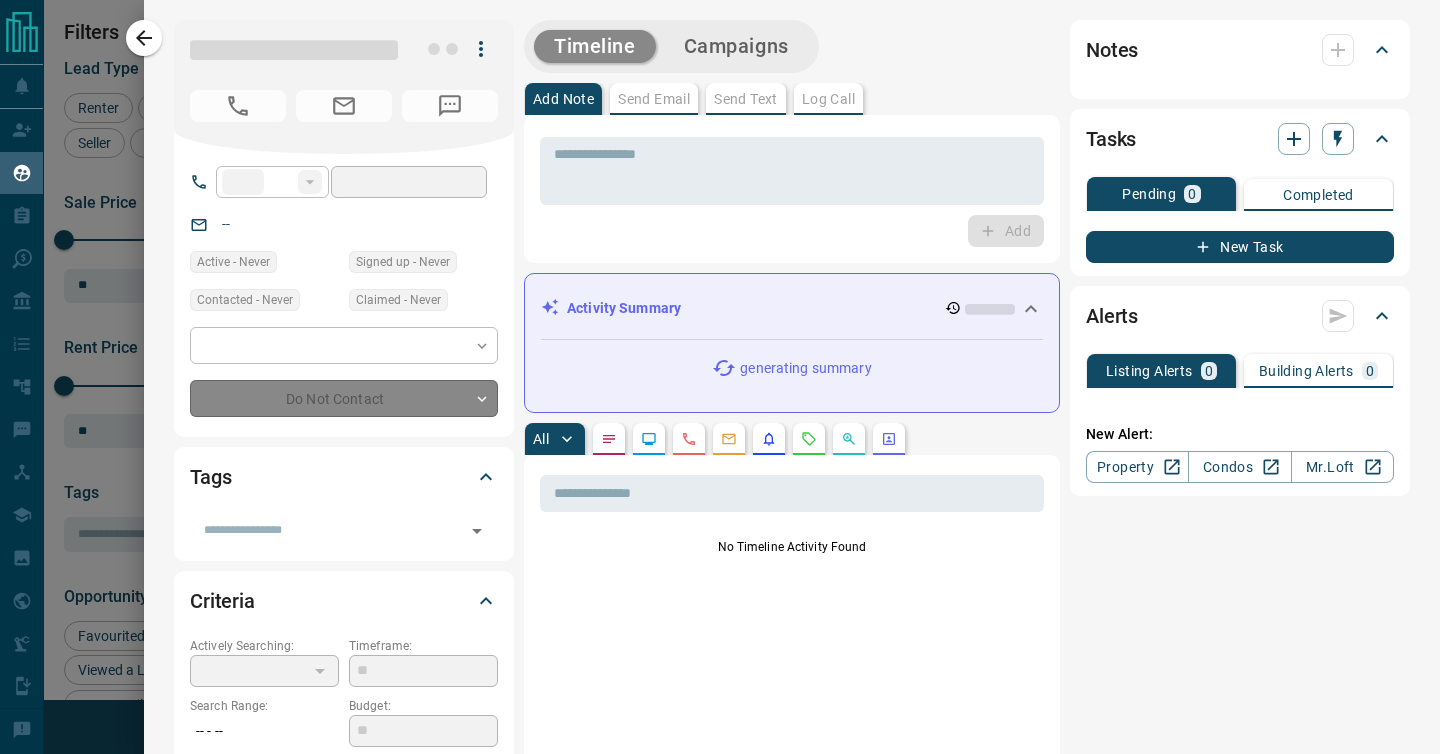 type on "**********" 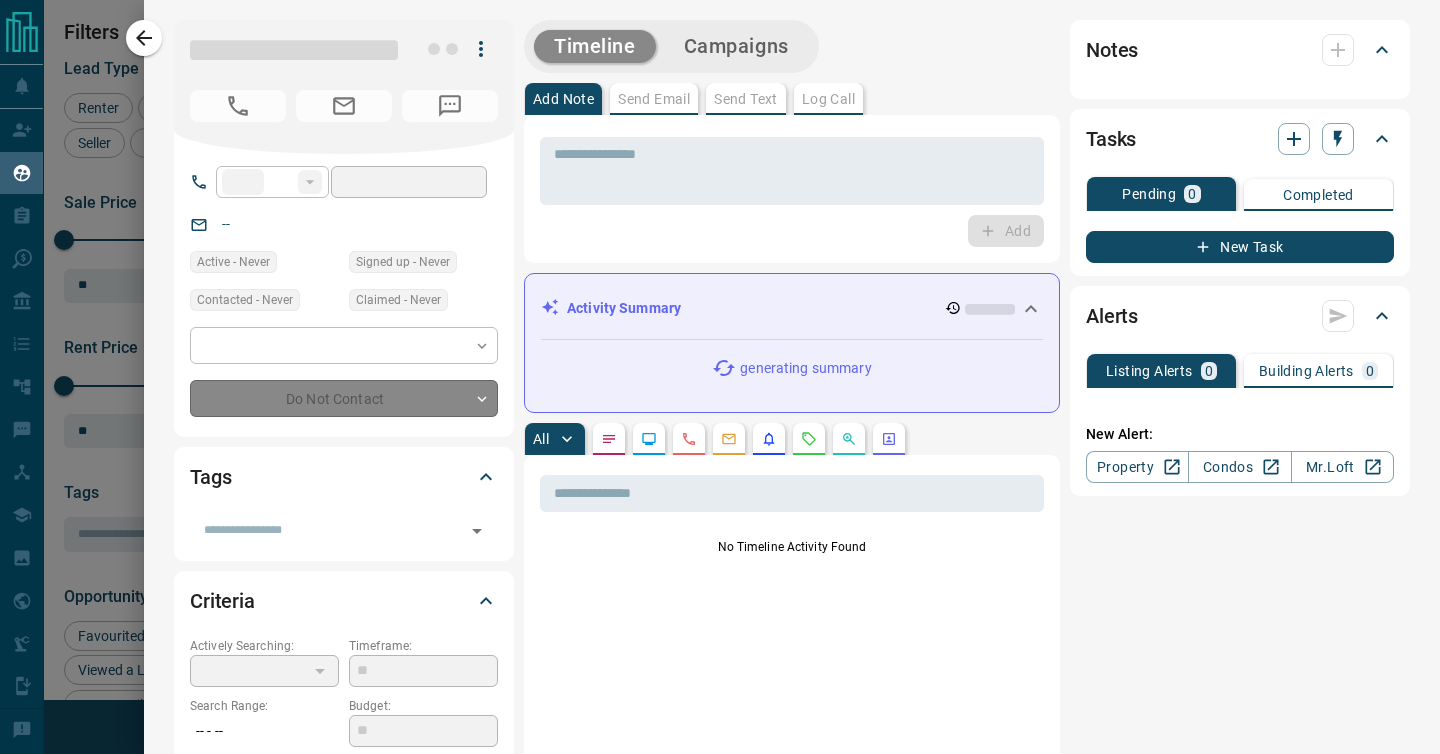 type on "**********" 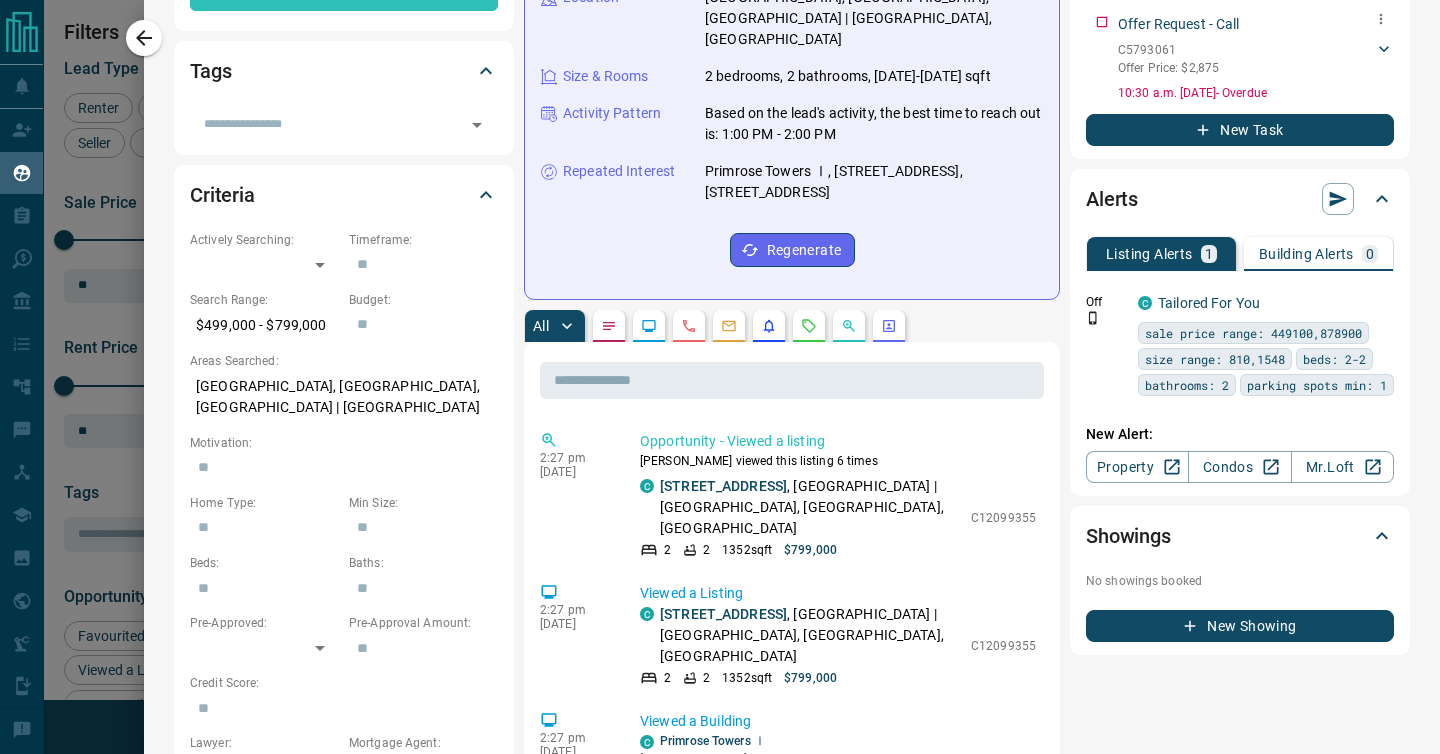 scroll, scrollTop: 412, scrollLeft: 0, axis: vertical 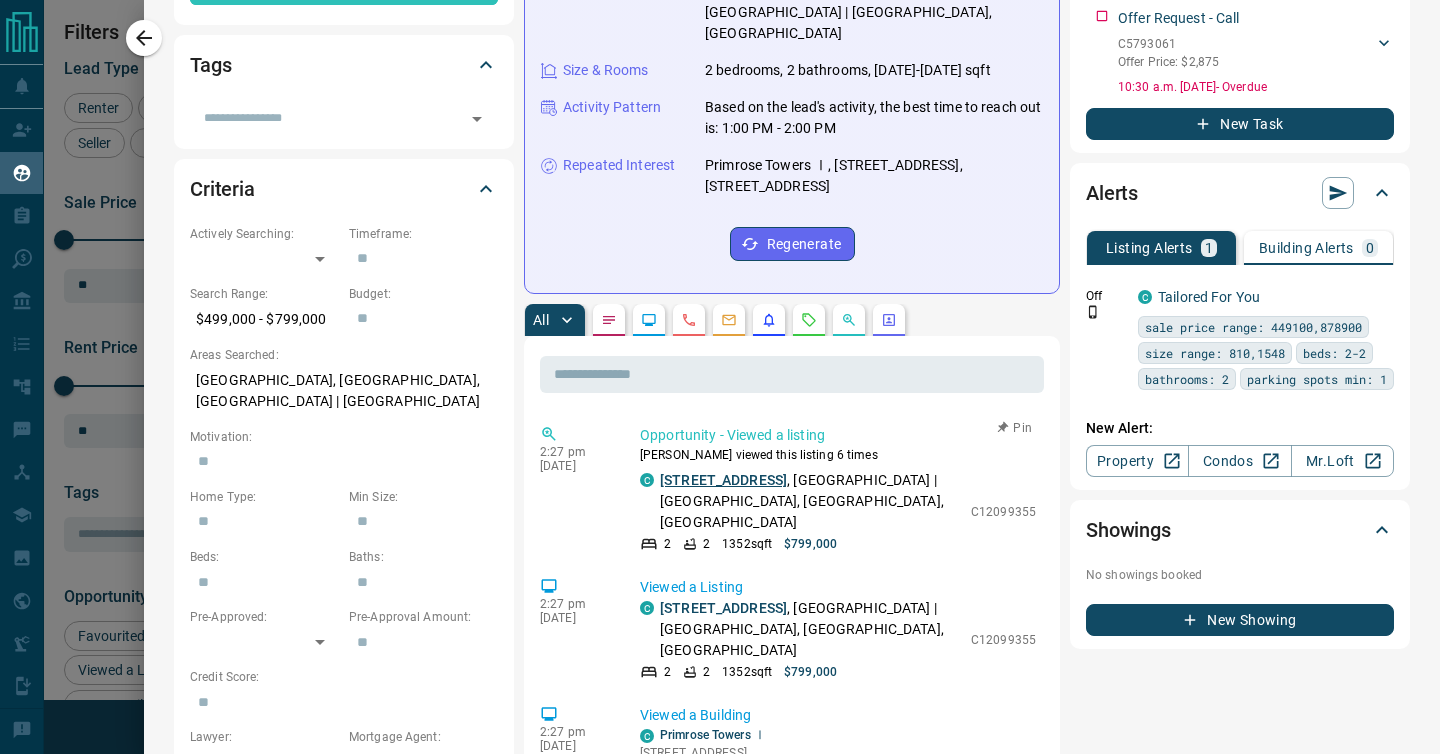 click on "[STREET_ADDRESS]" at bounding box center (723, 480) 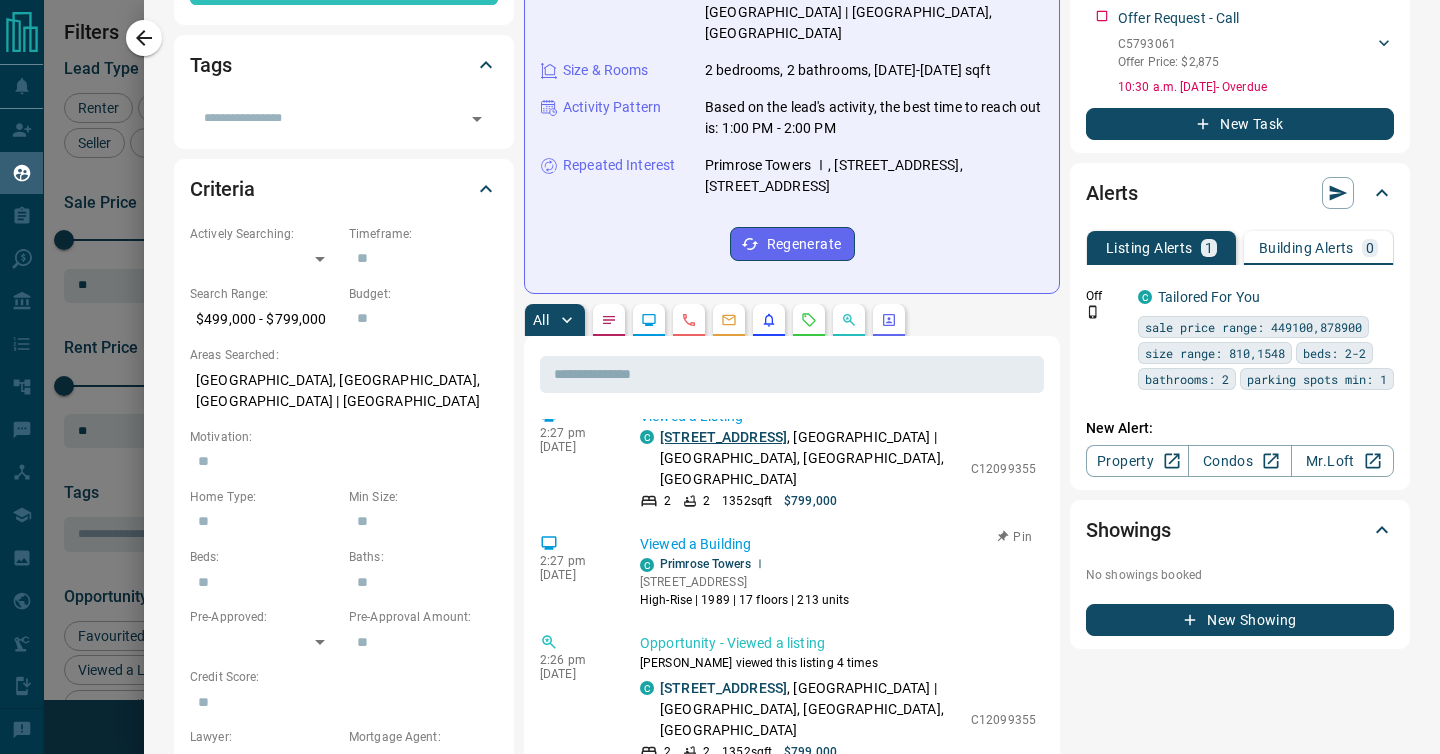 scroll, scrollTop: 551, scrollLeft: 0, axis: vertical 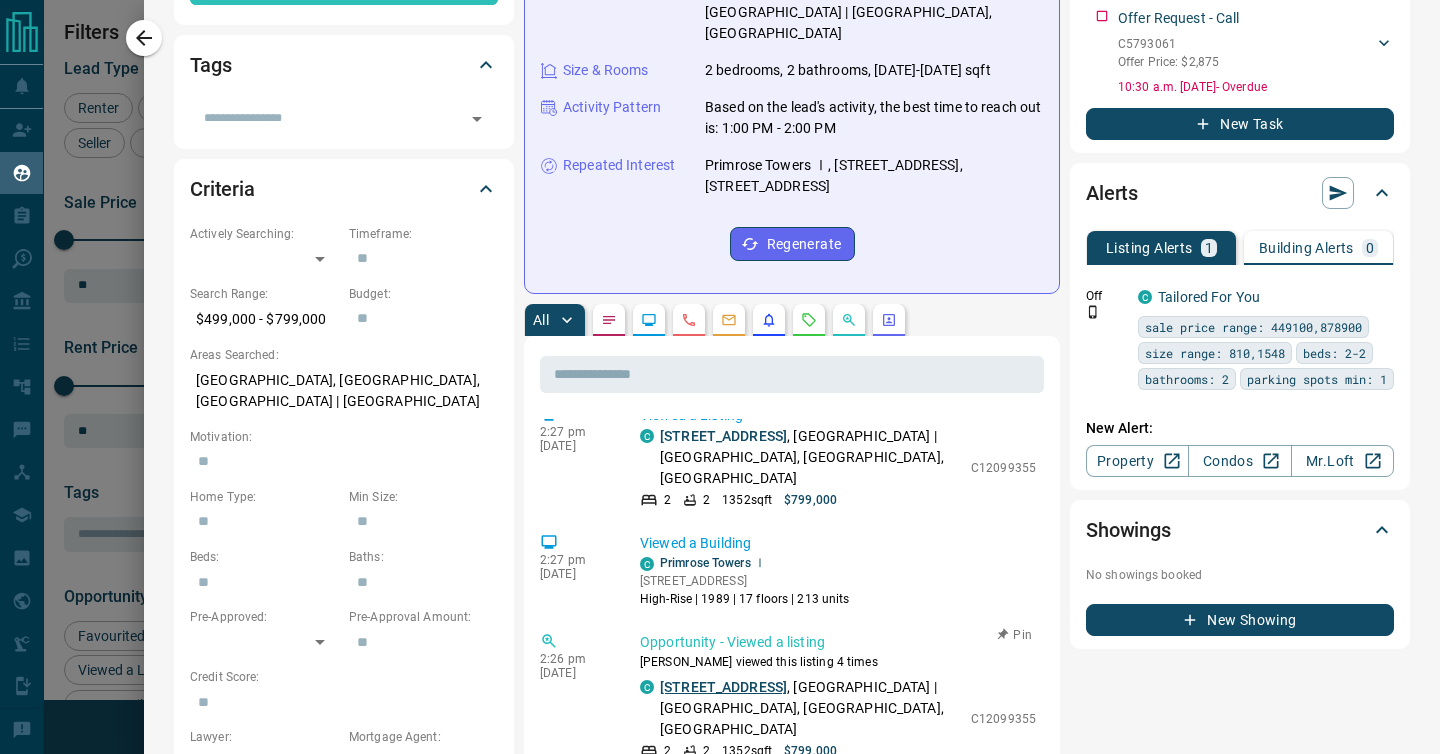 click on "[STREET_ADDRESS]" at bounding box center (723, 687) 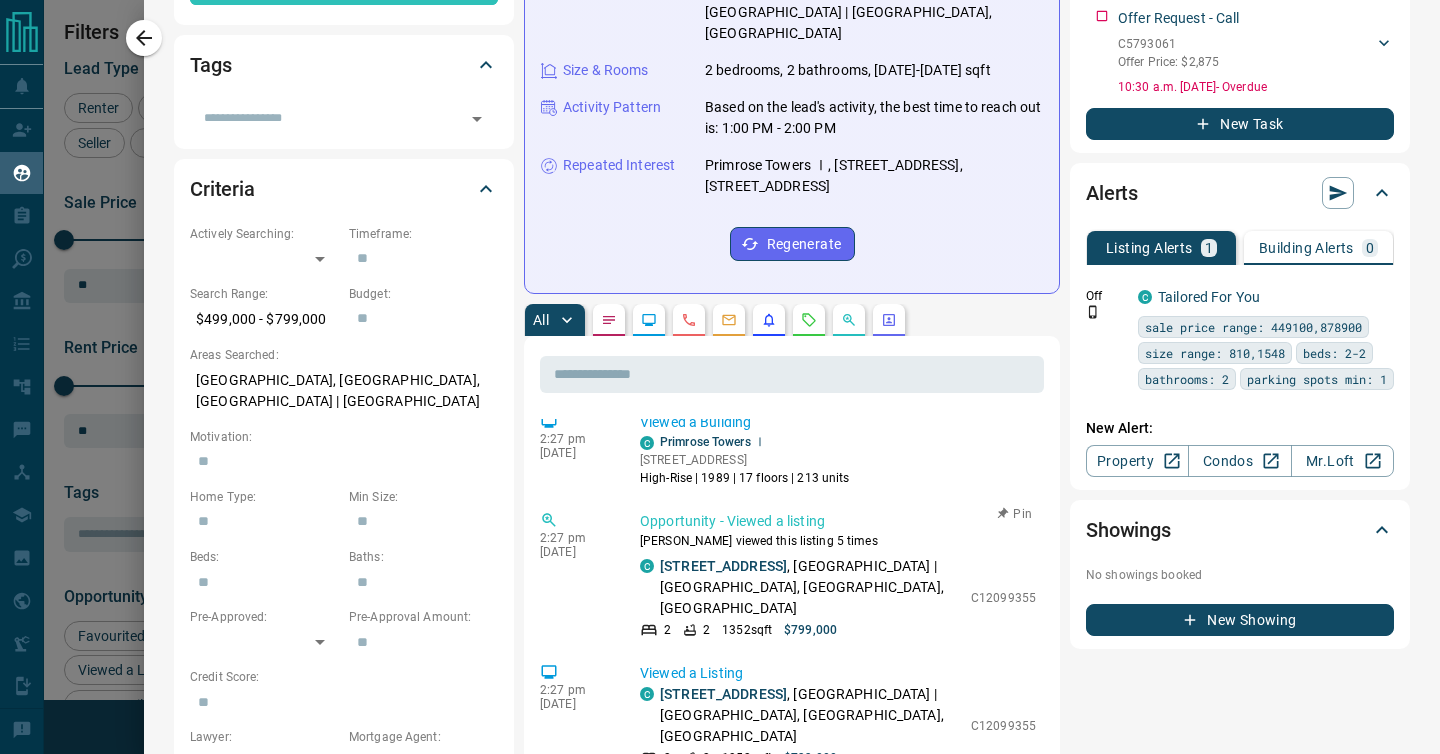 scroll, scrollTop: 0, scrollLeft: 0, axis: both 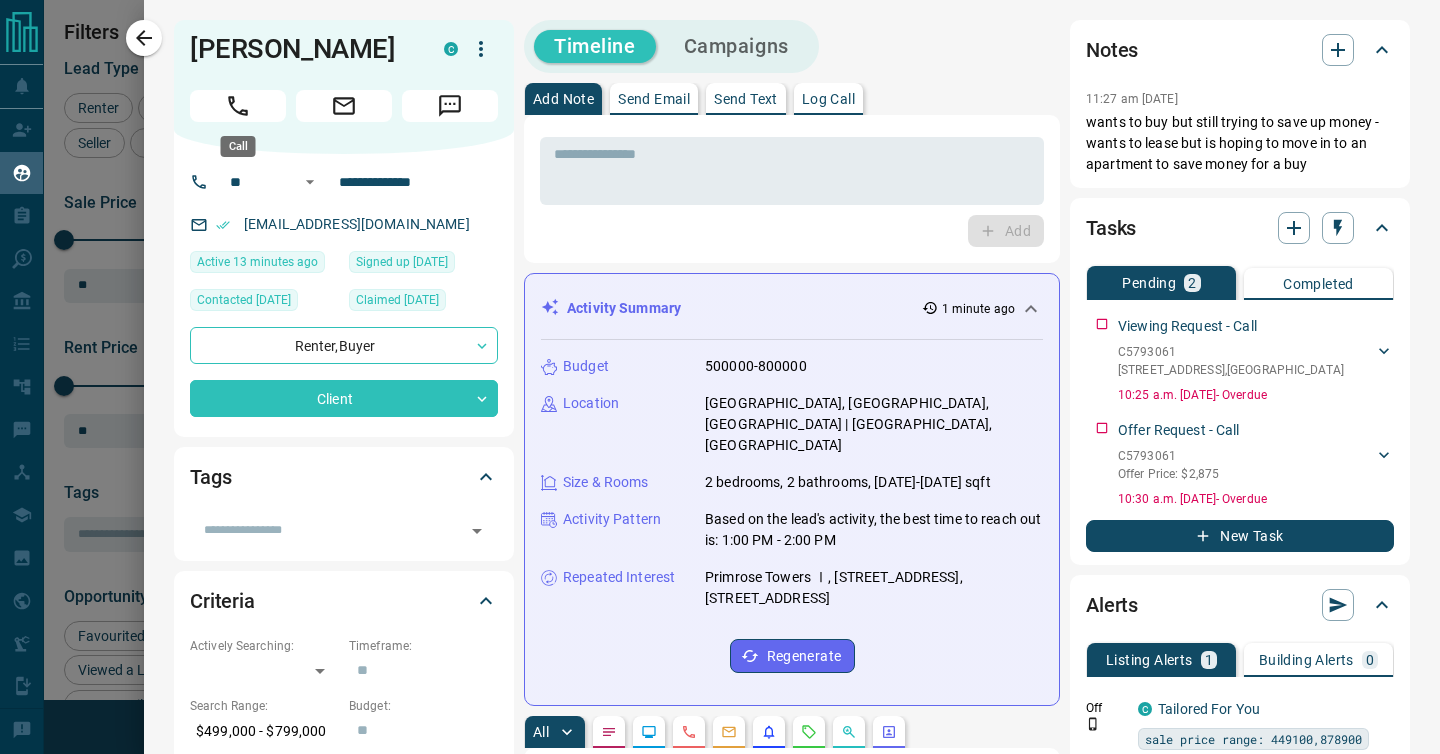 click 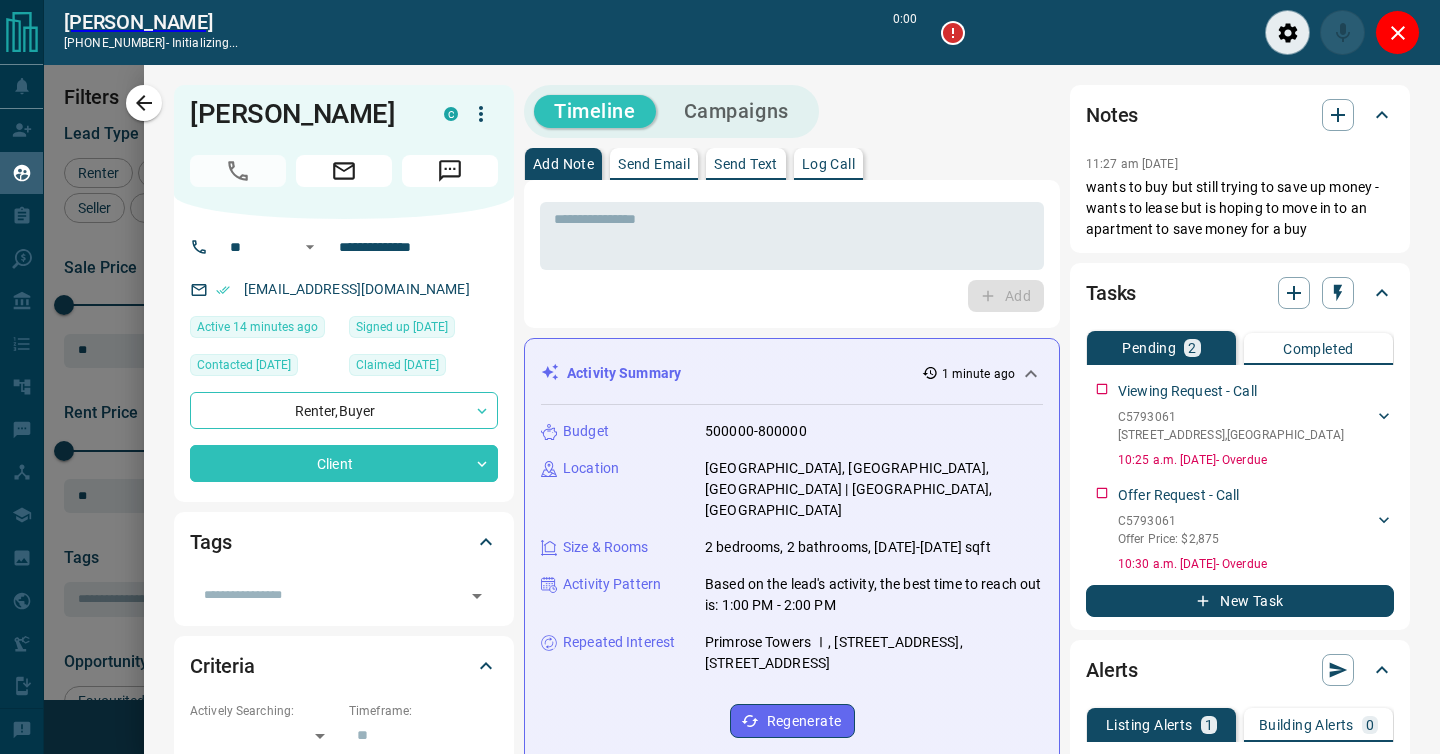 scroll, scrollTop: 513, scrollLeft: 1062, axis: both 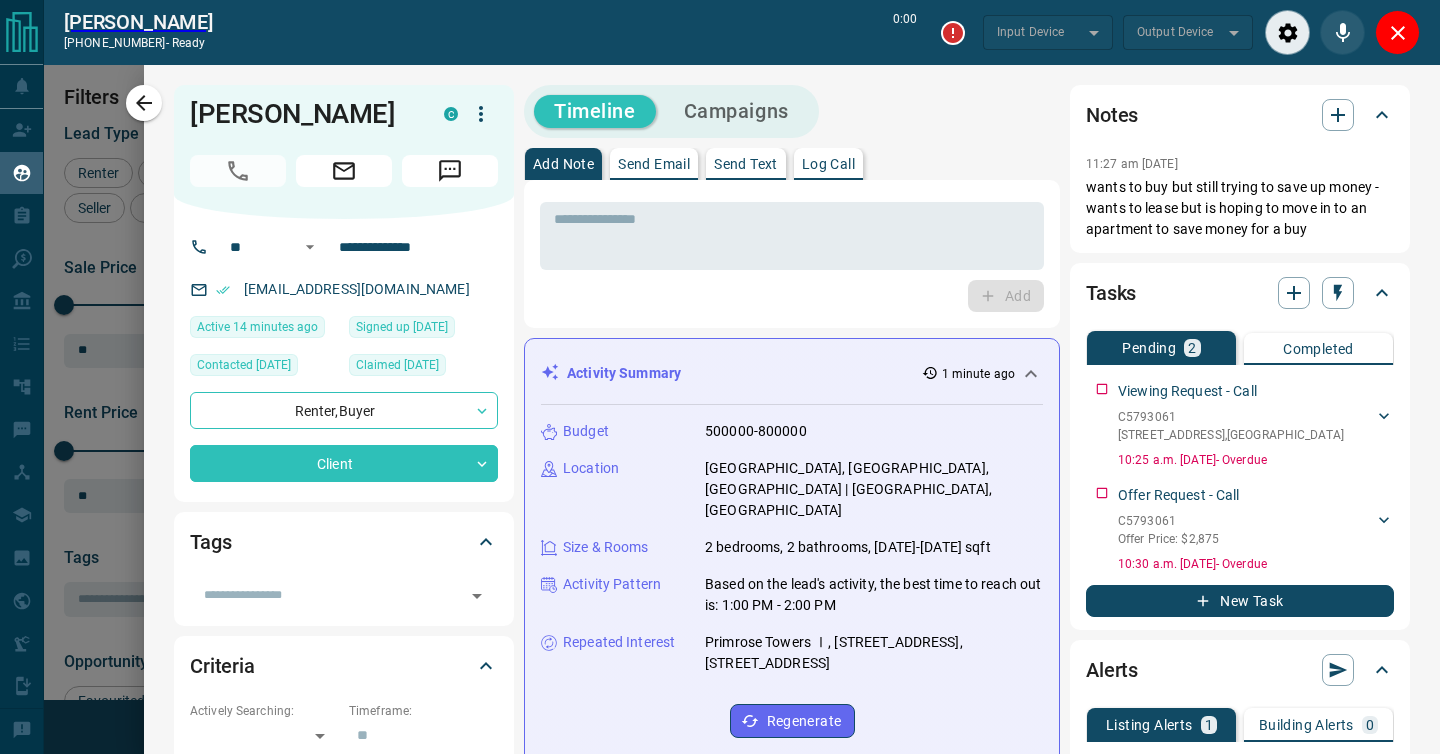 type on "*******" 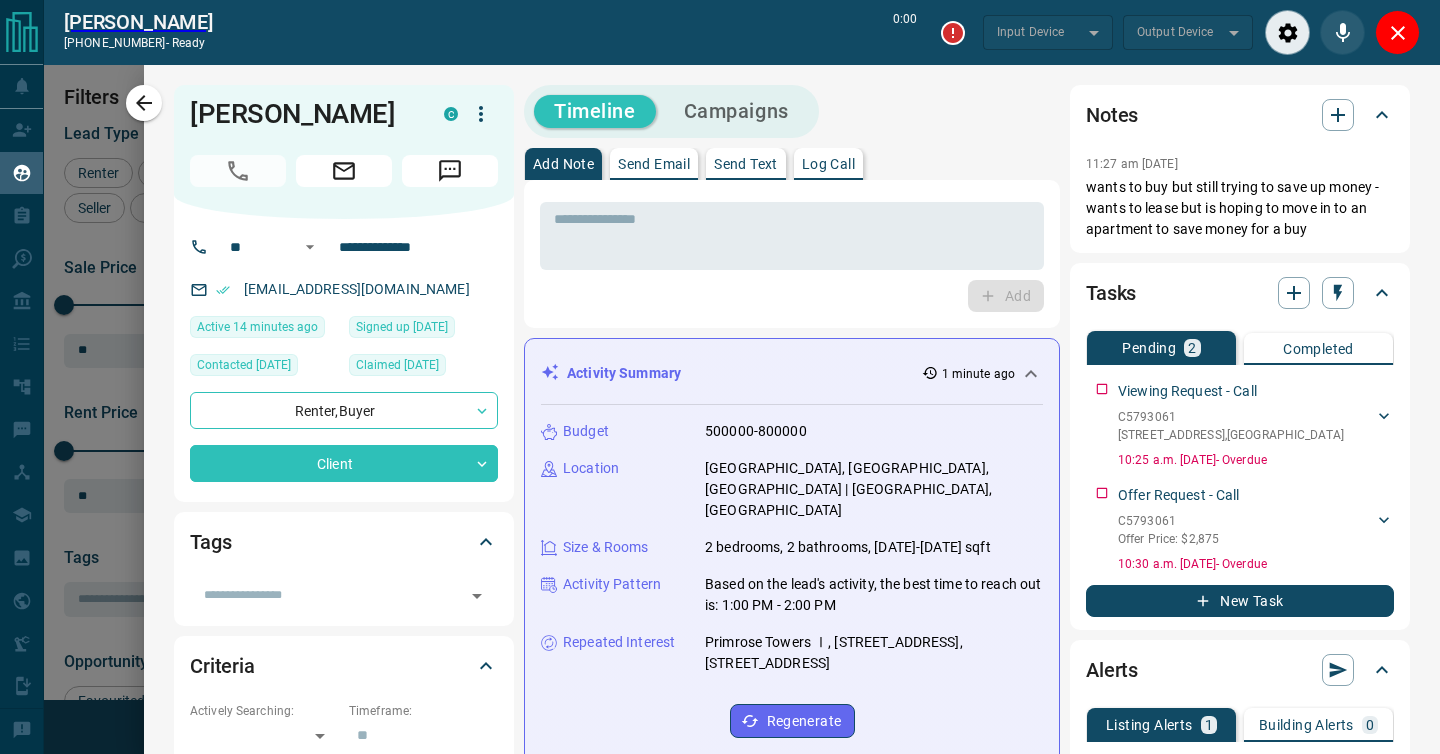 type on "*******" 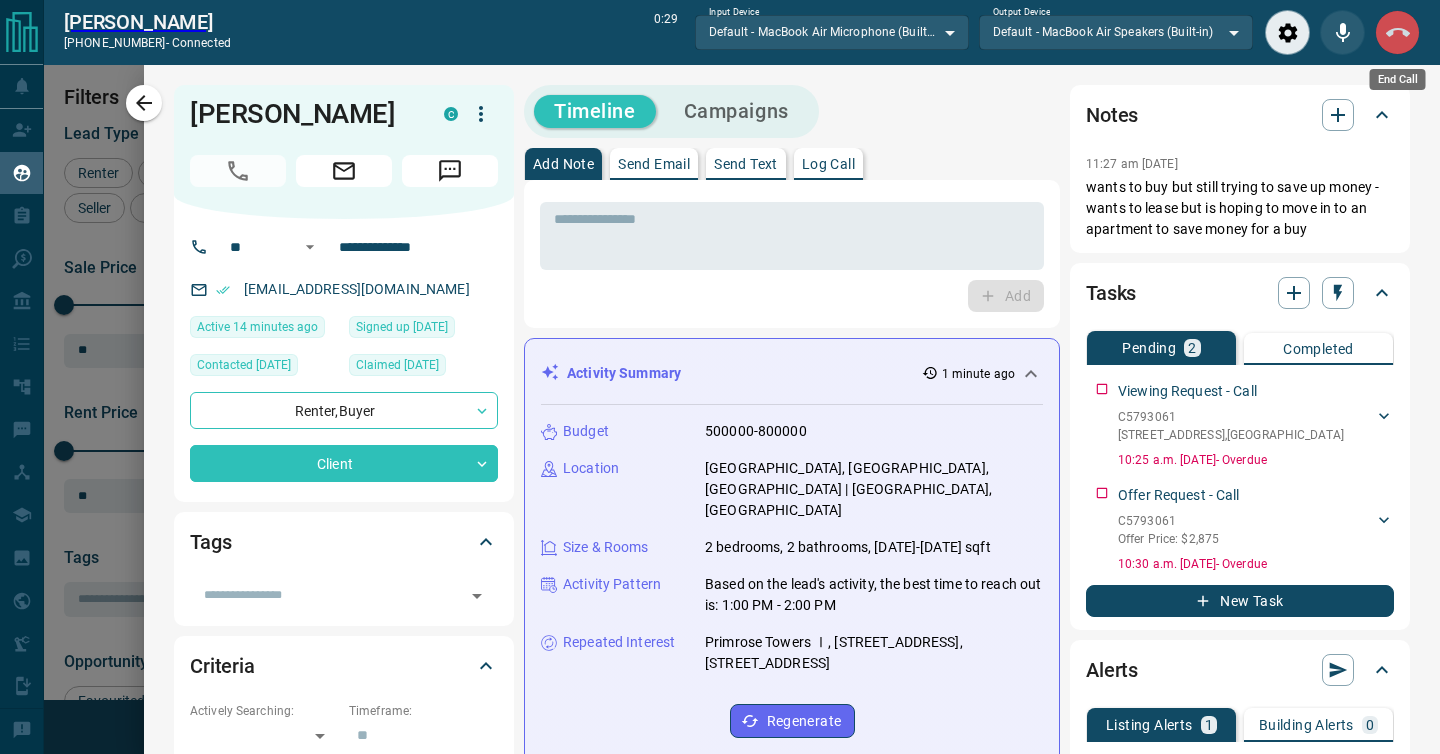 click 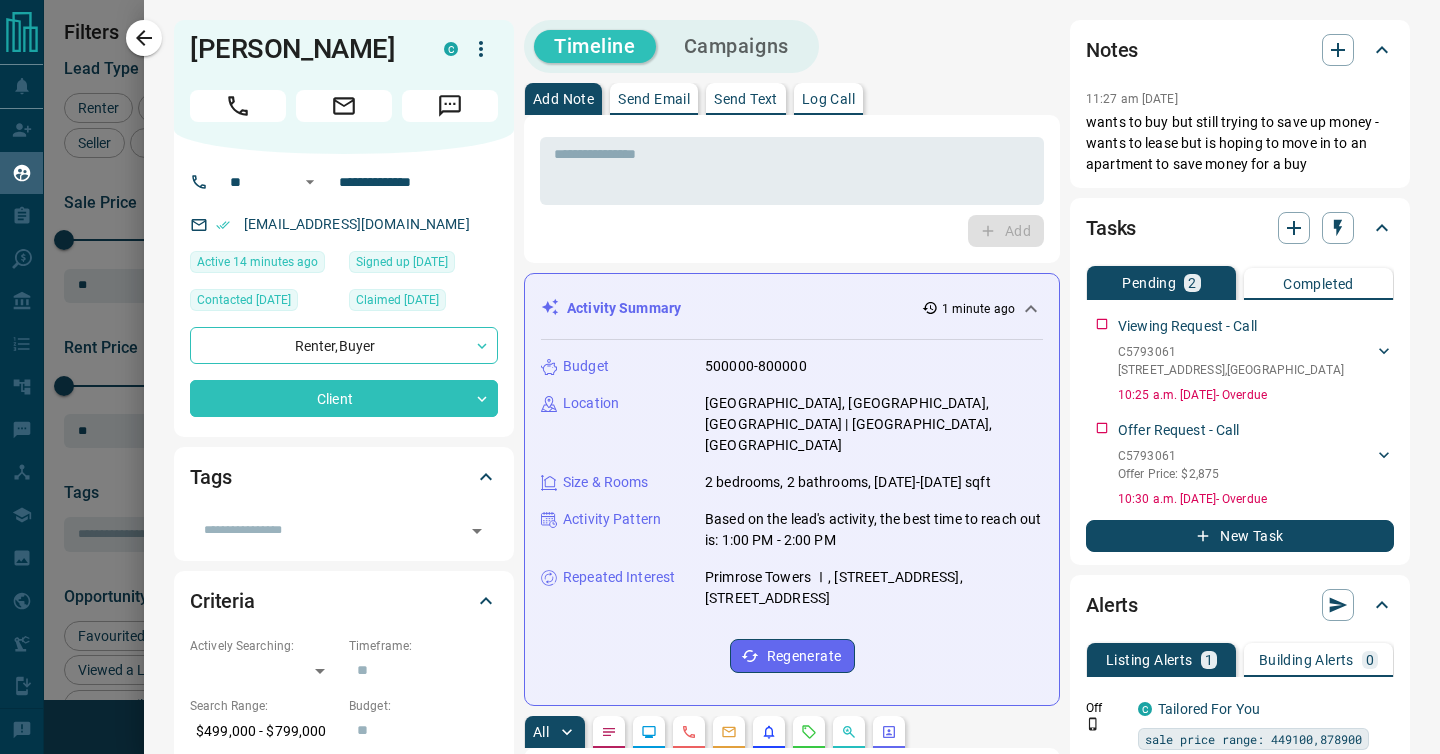 scroll, scrollTop: 1, scrollLeft: 1, axis: both 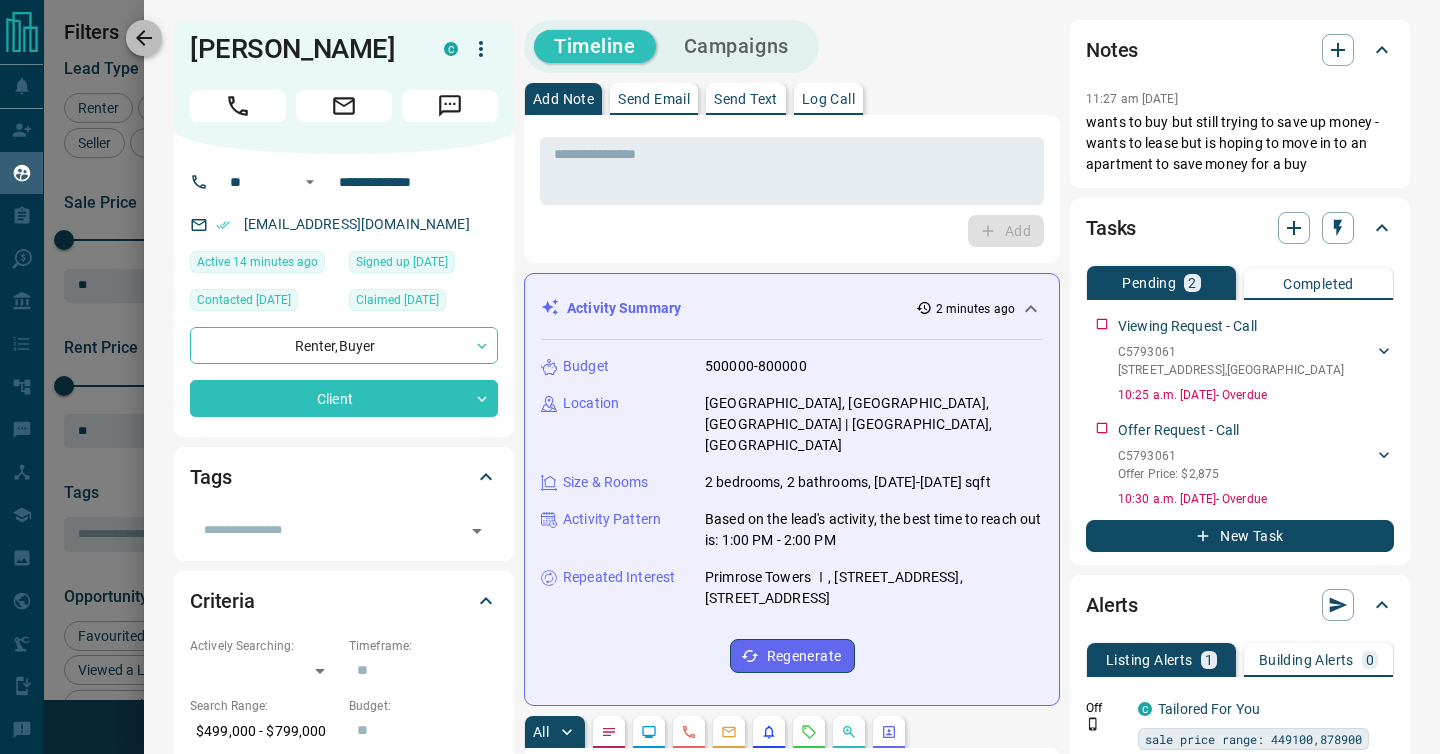click 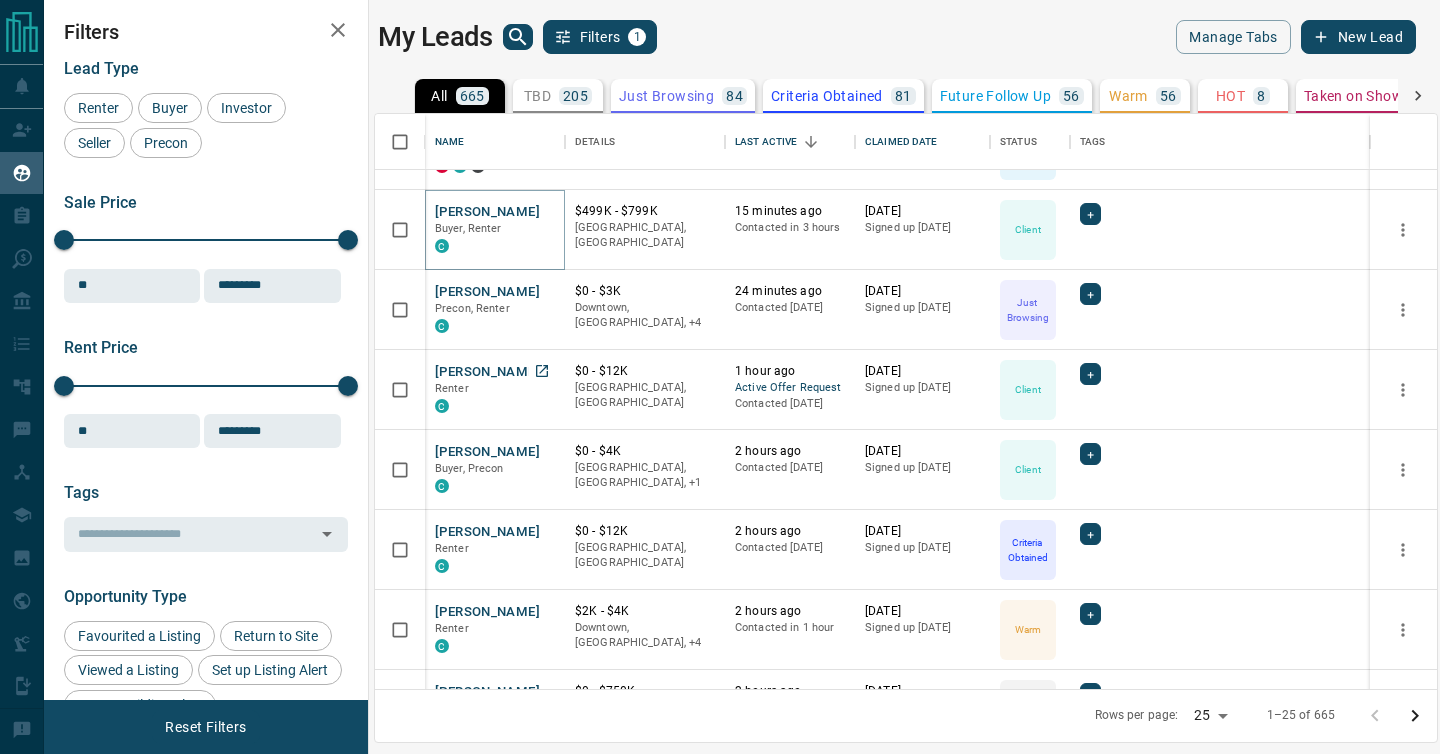 scroll, scrollTop: 61, scrollLeft: 0, axis: vertical 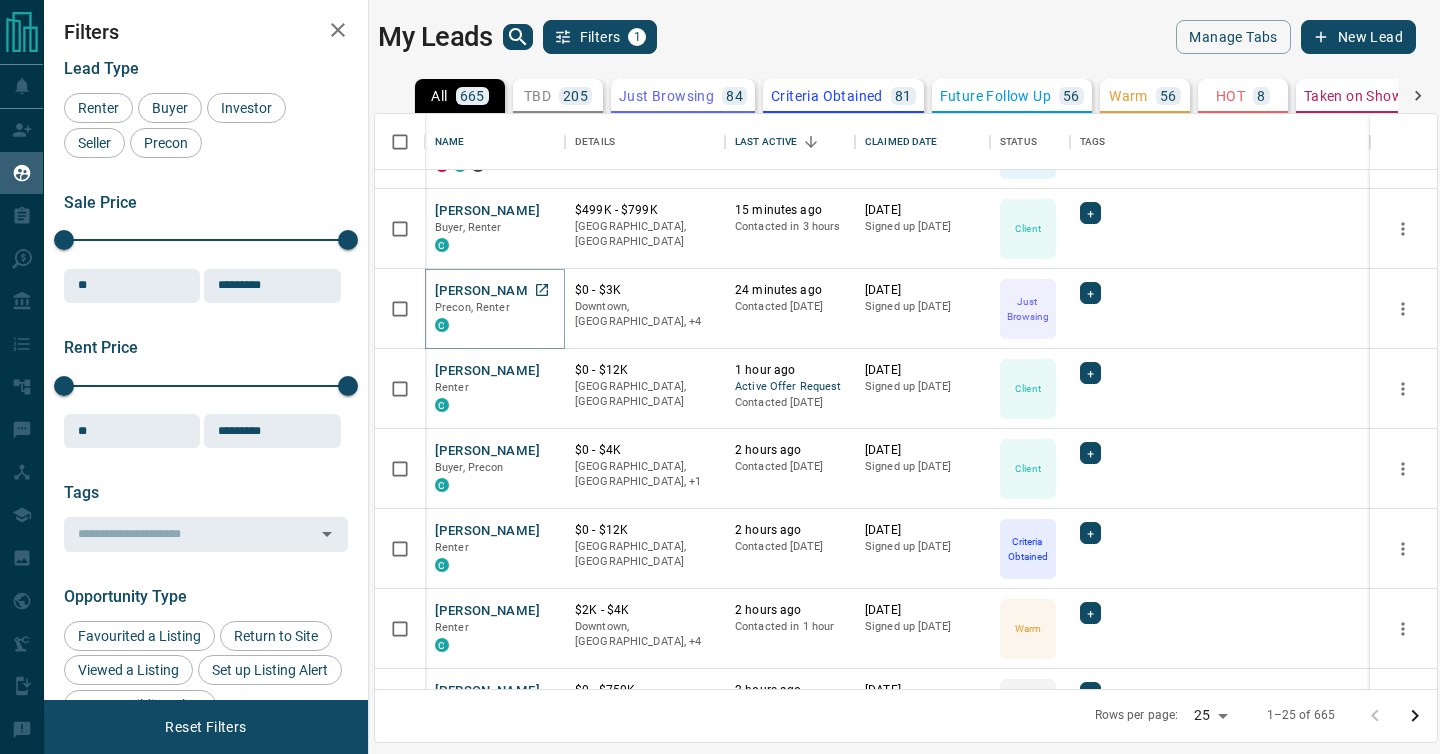 click on "[PERSON_NAME]" at bounding box center (487, 291) 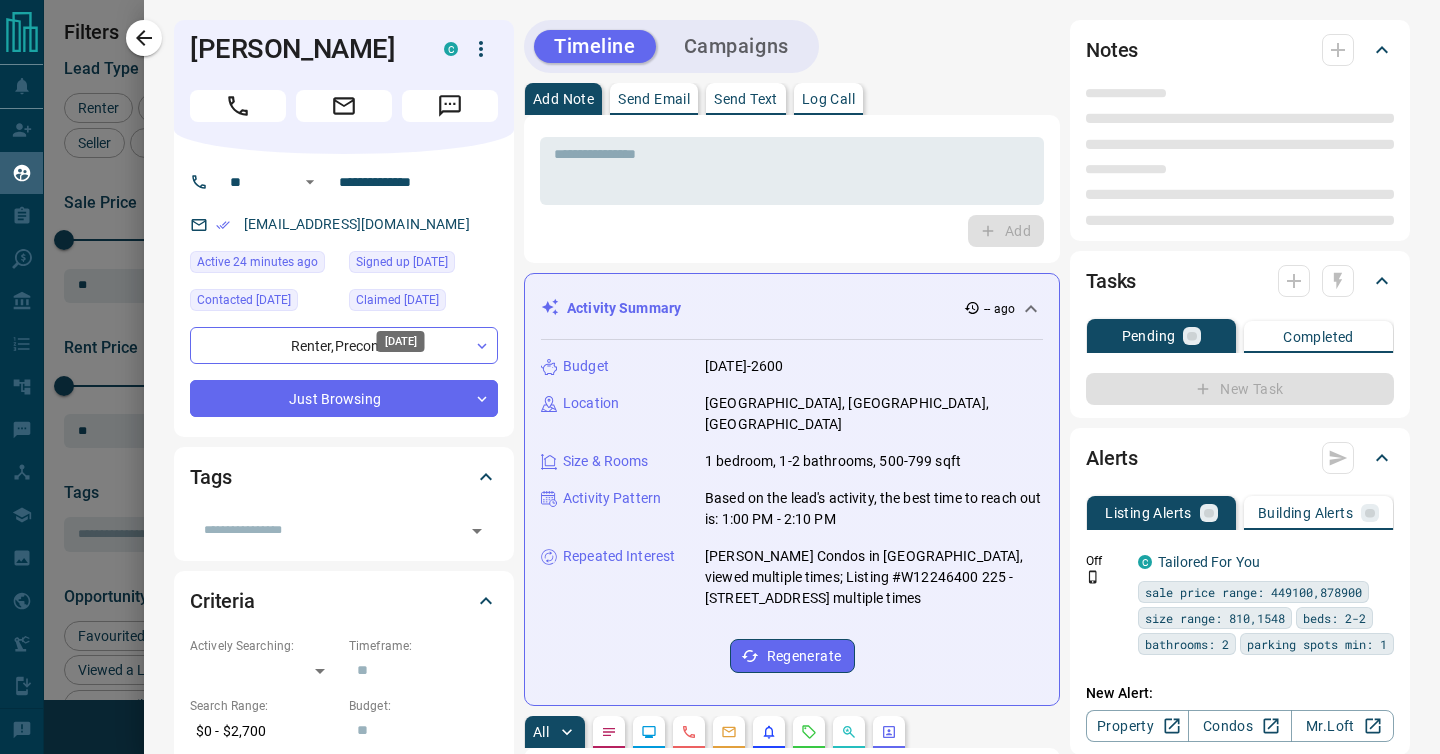 type on "**" 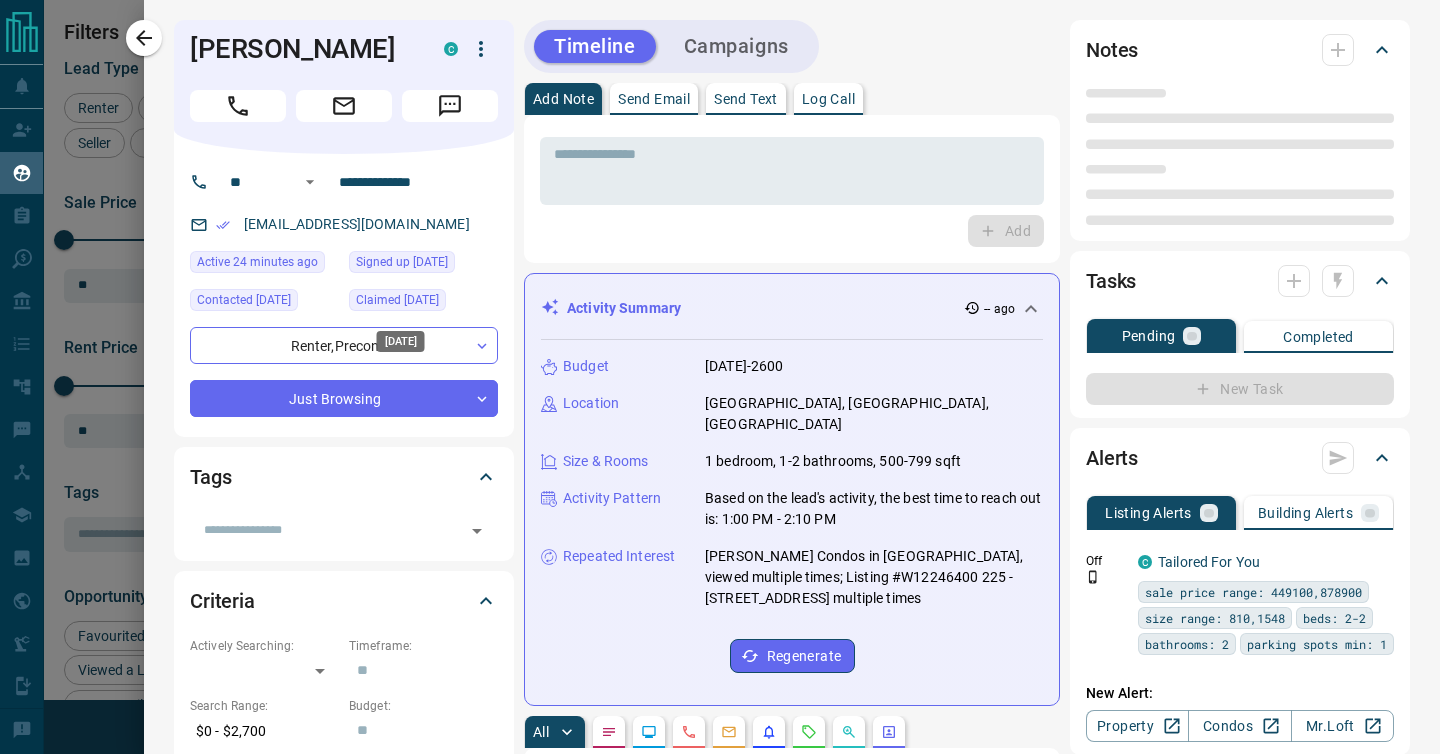 type on "**********" 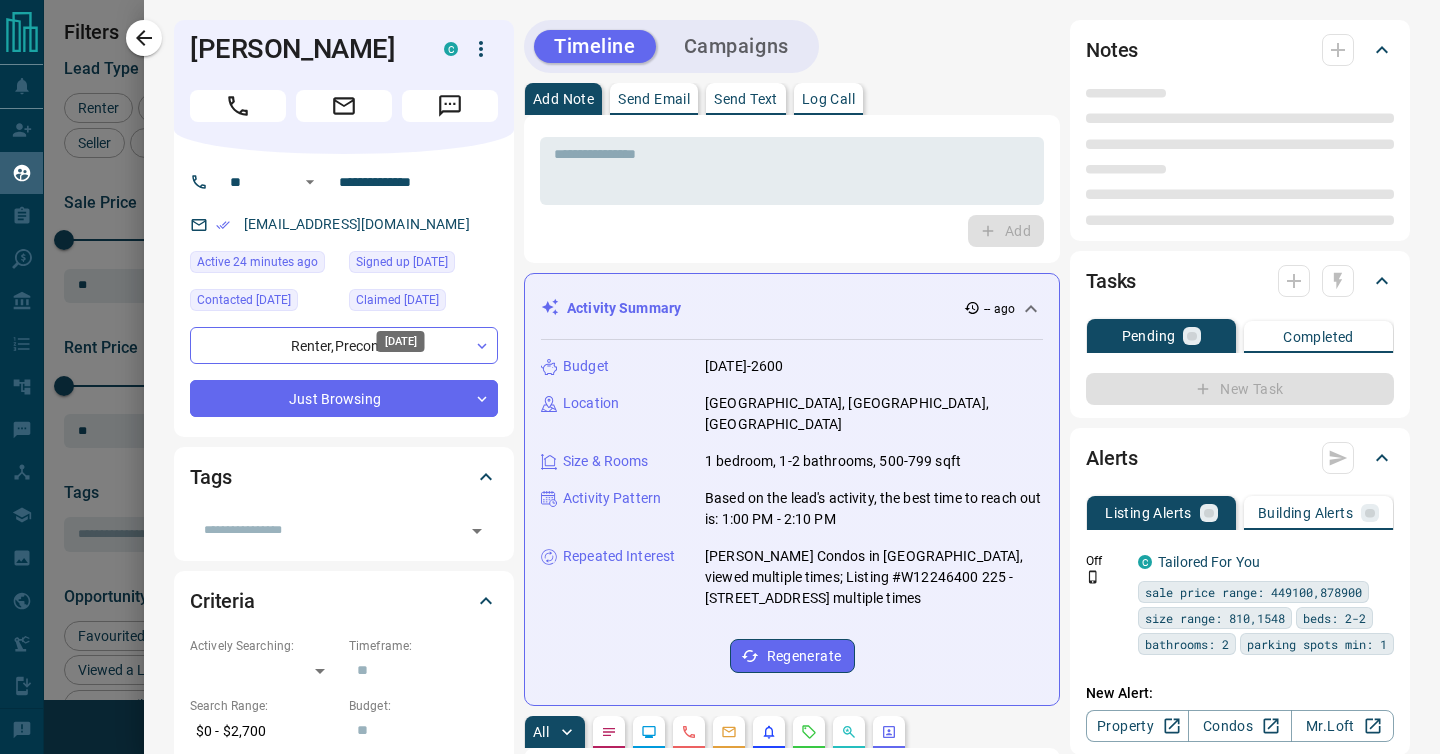 type on "**********" 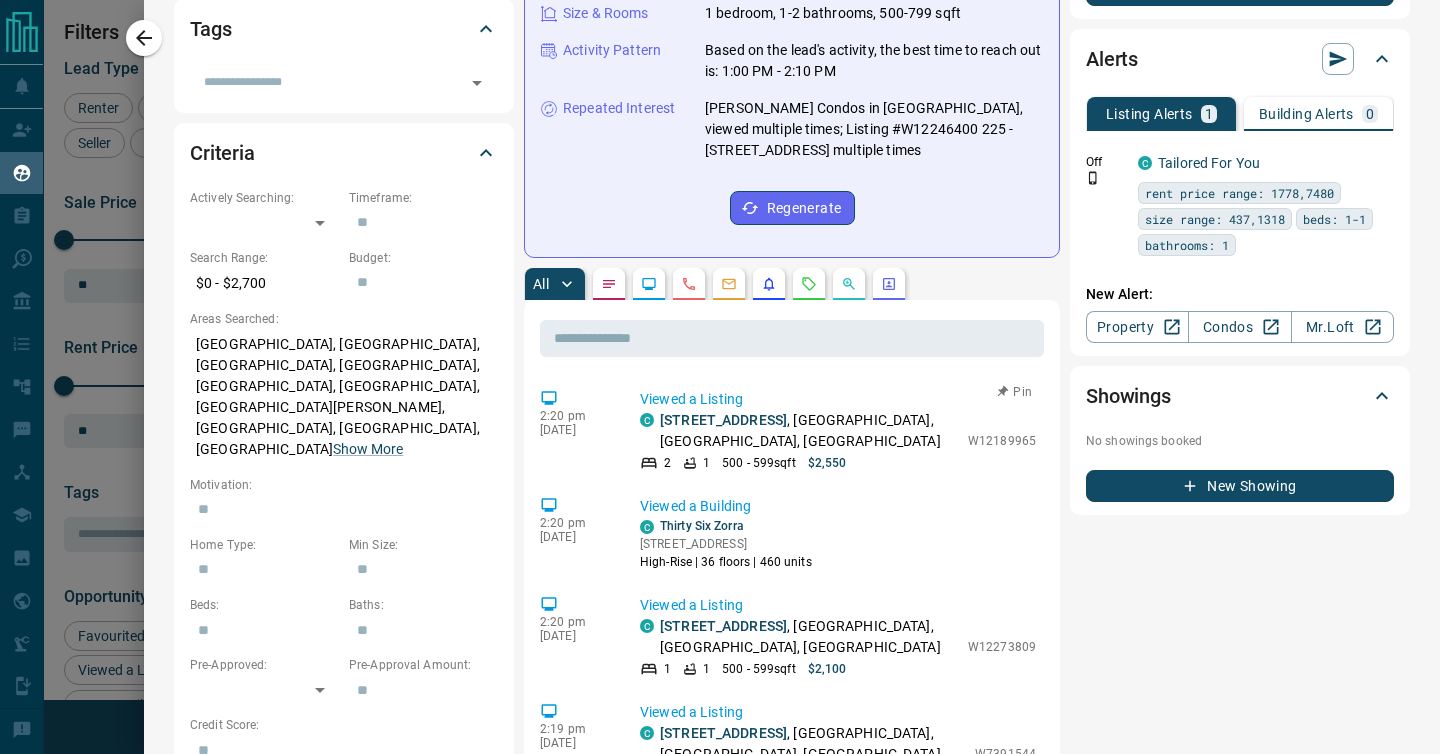 scroll, scrollTop: 450, scrollLeft: 0, axis: vertical 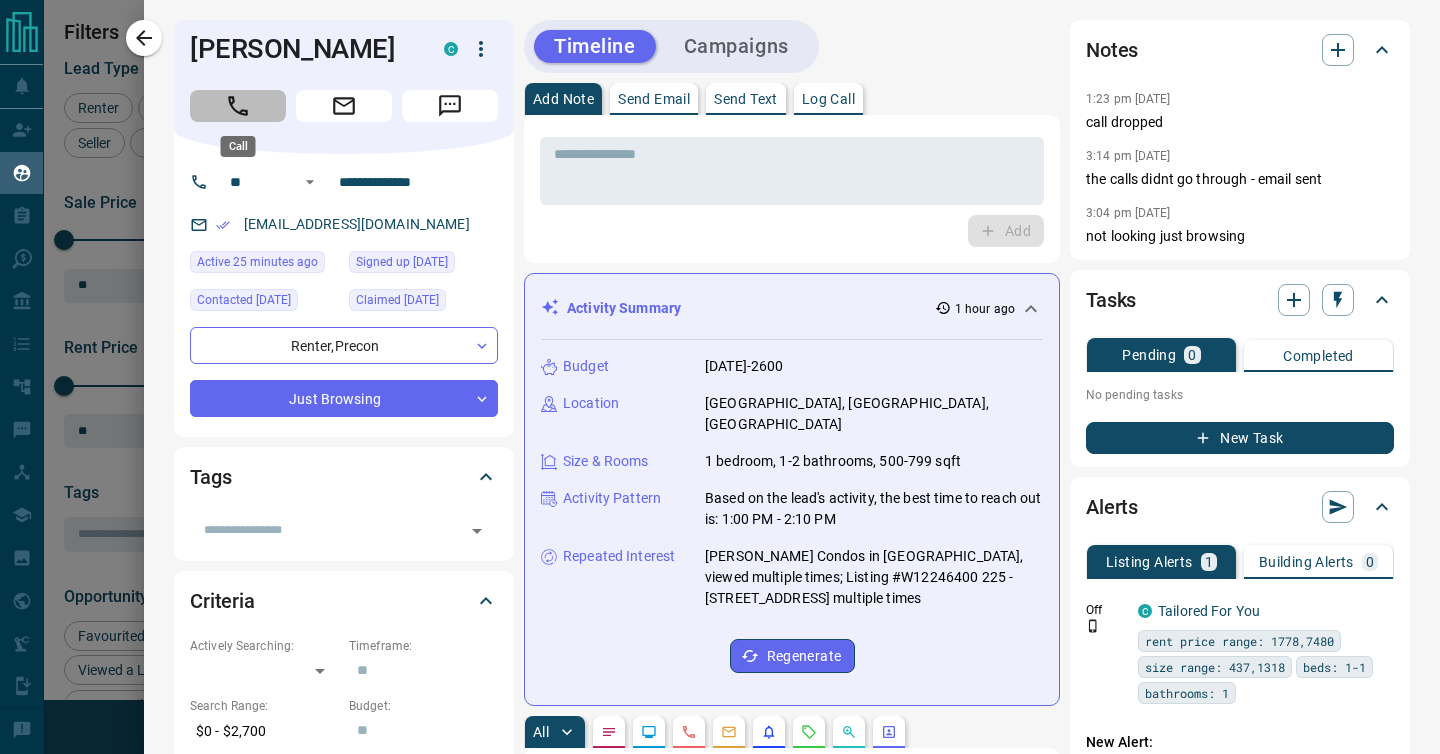 click 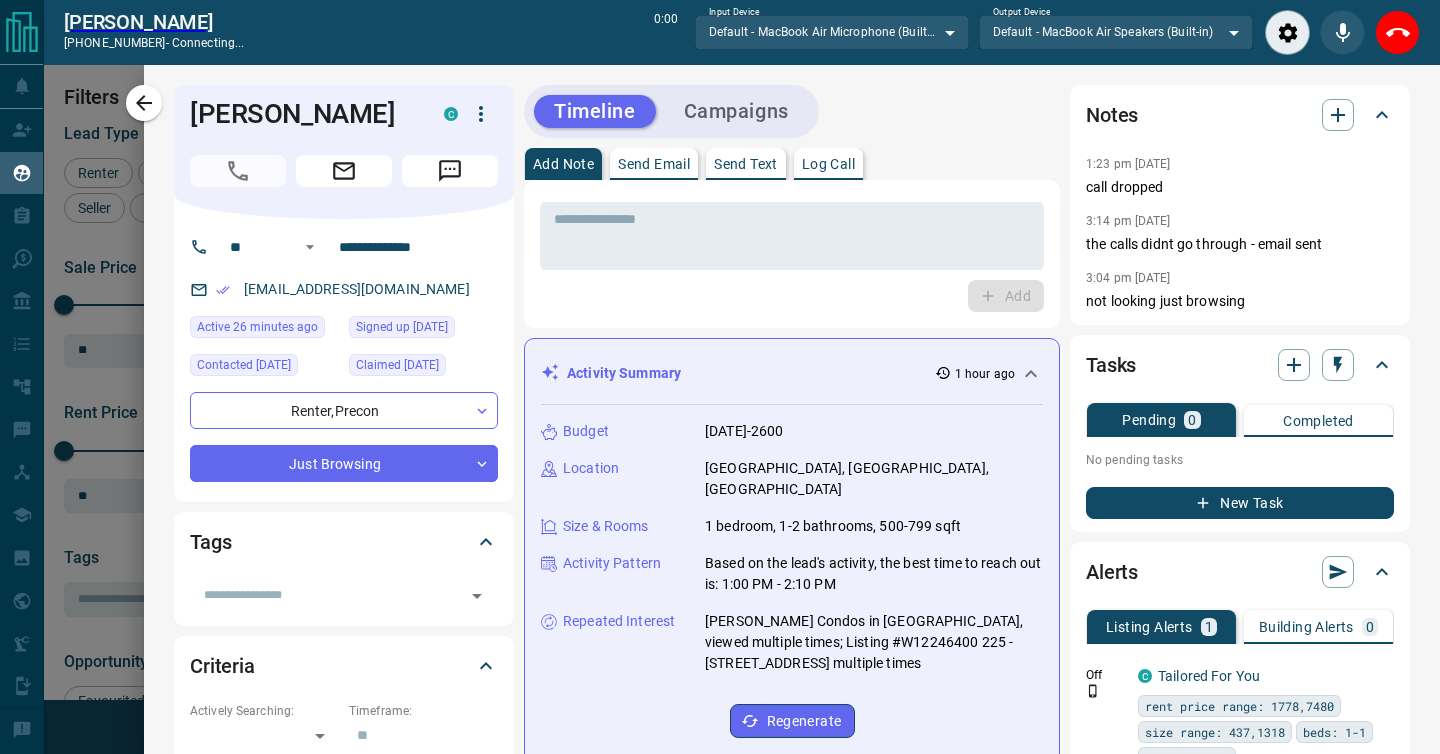 scroll, scrollTop: 513, scrollLeft: 1062, axis: both 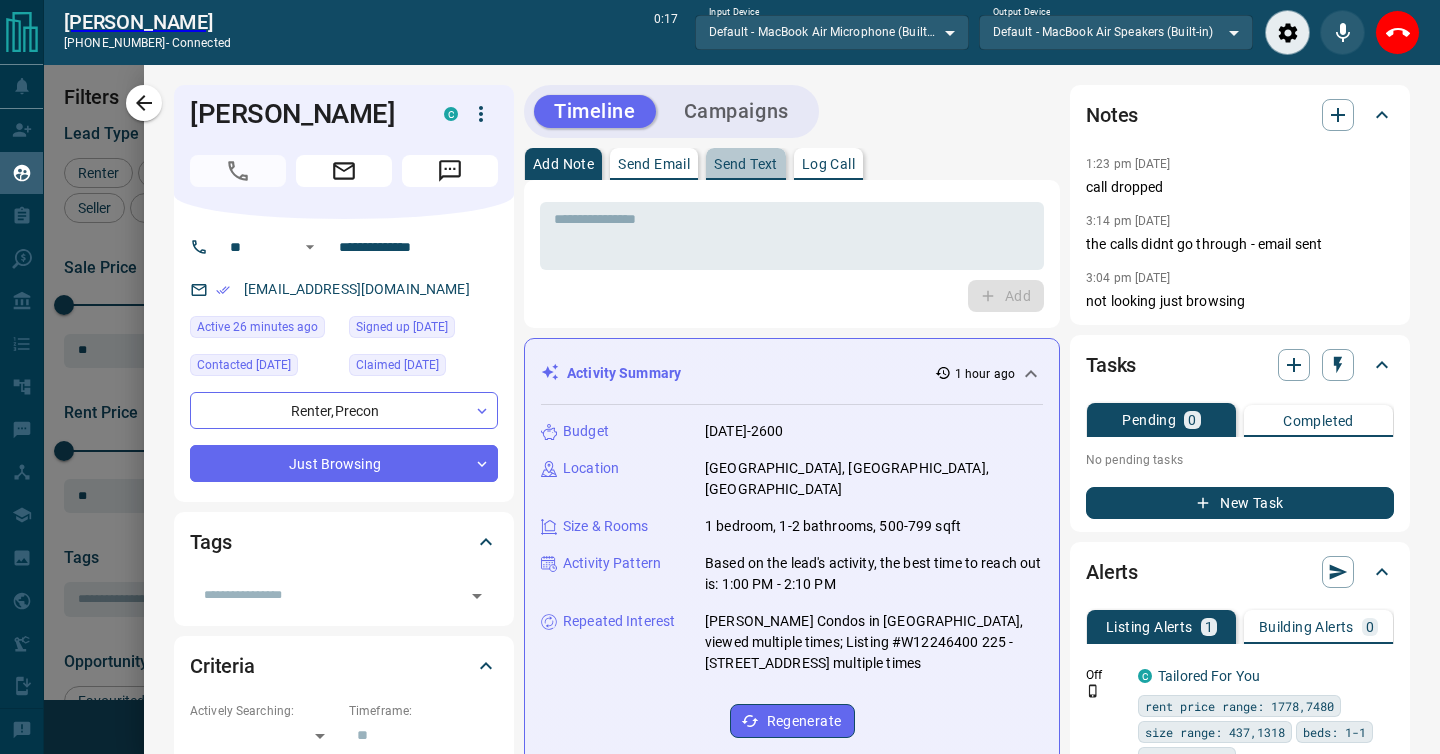 click on "Send Text" at bounding box center [746, 164] 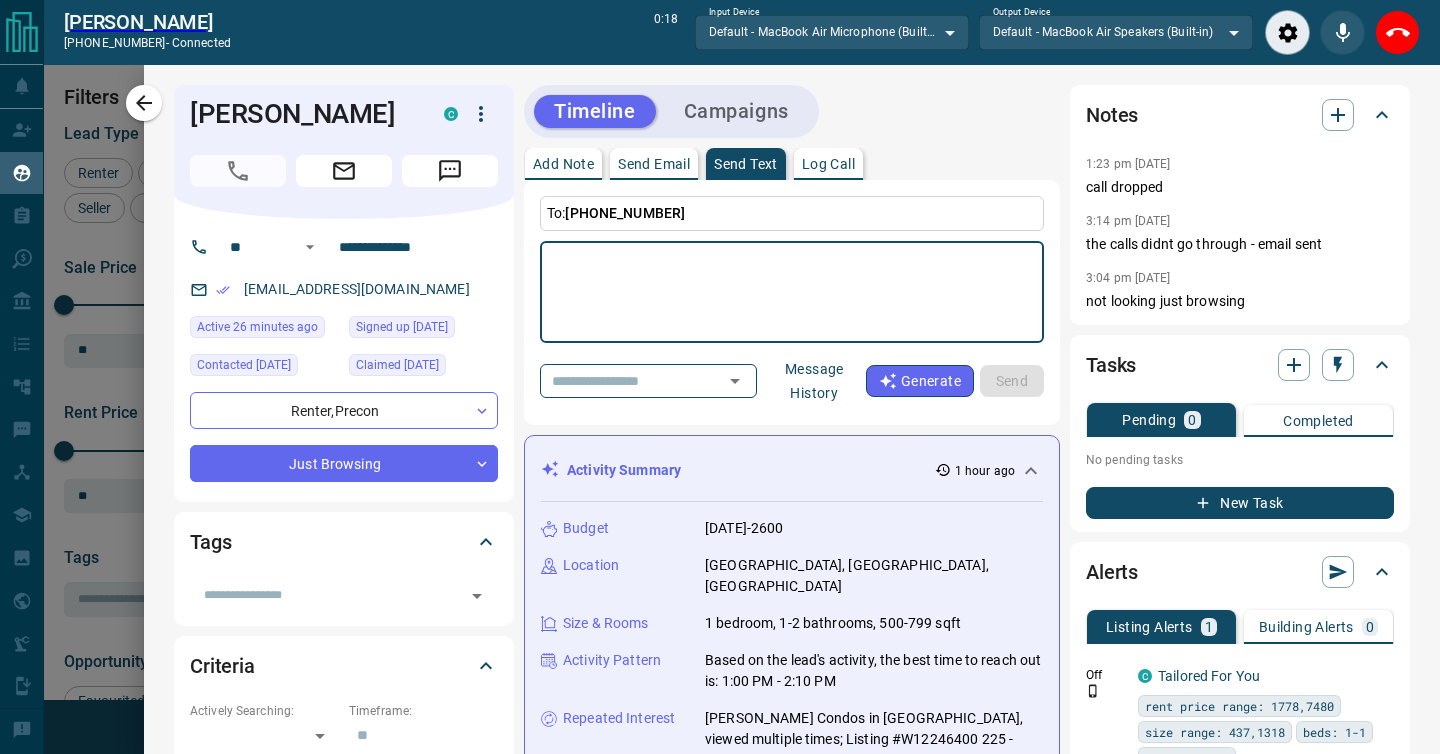 click on "​ Message History" at bounding box center (703, 381) 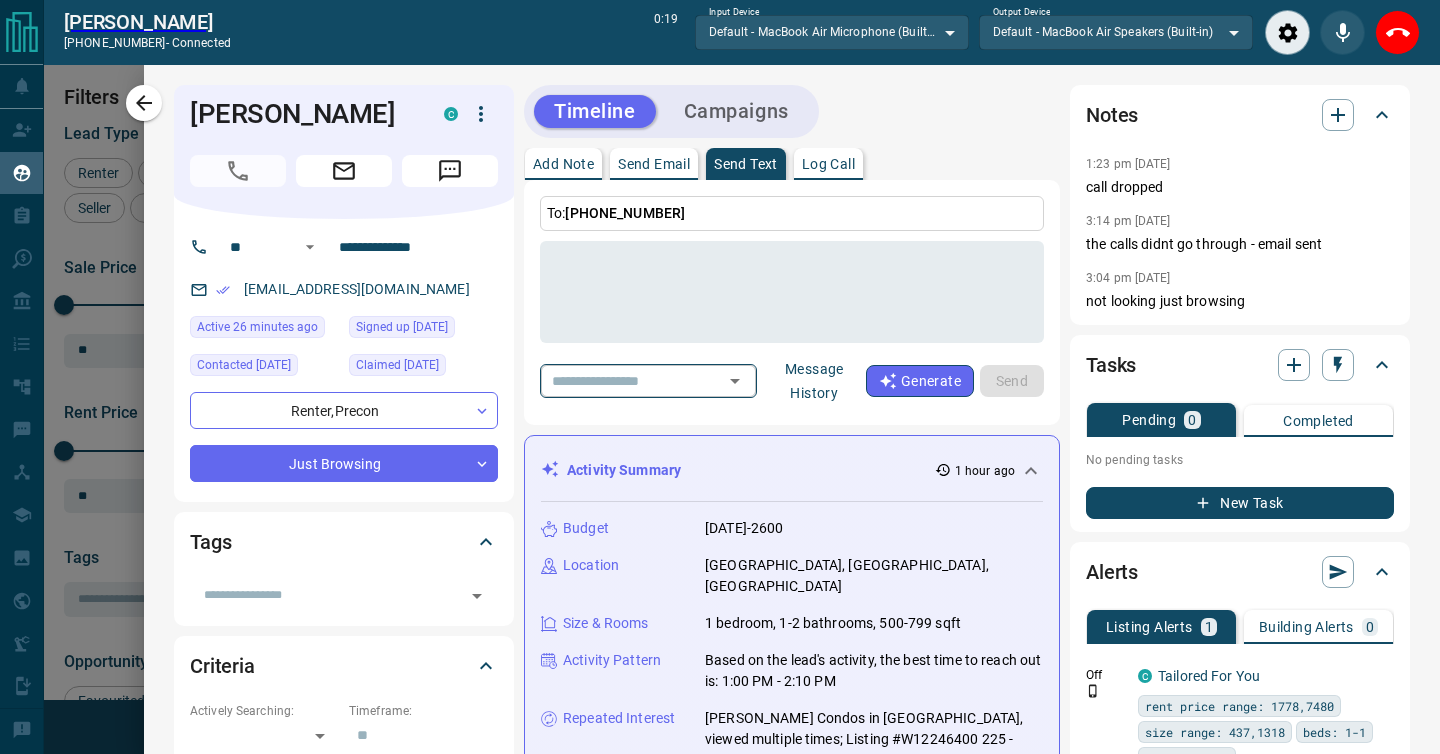 click on "​" at bounding box center (648, 380) 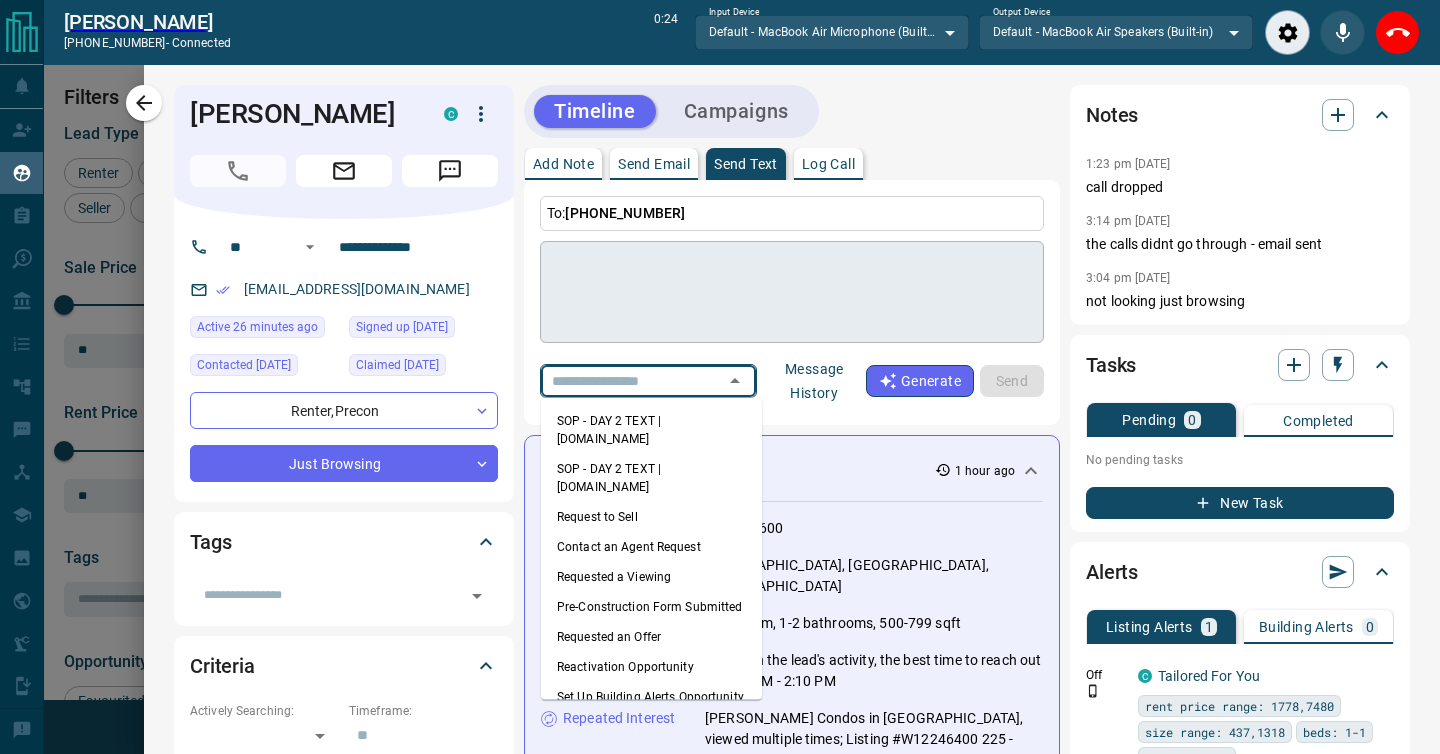 click at bounding box center [792, 292] 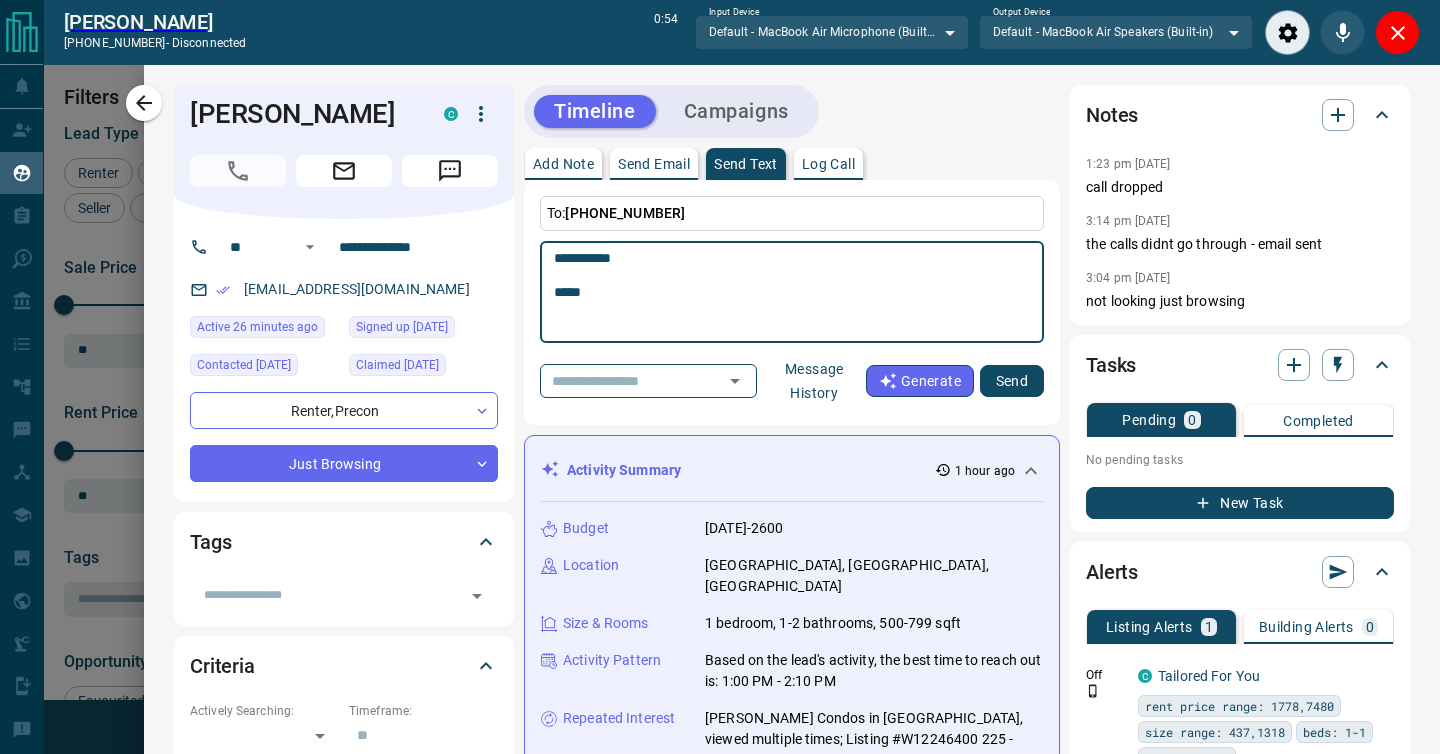 drag, startPoint x: 600, startPoint y: 290, endPoint x: 519, endPoint y: 279, distance: 81.7435 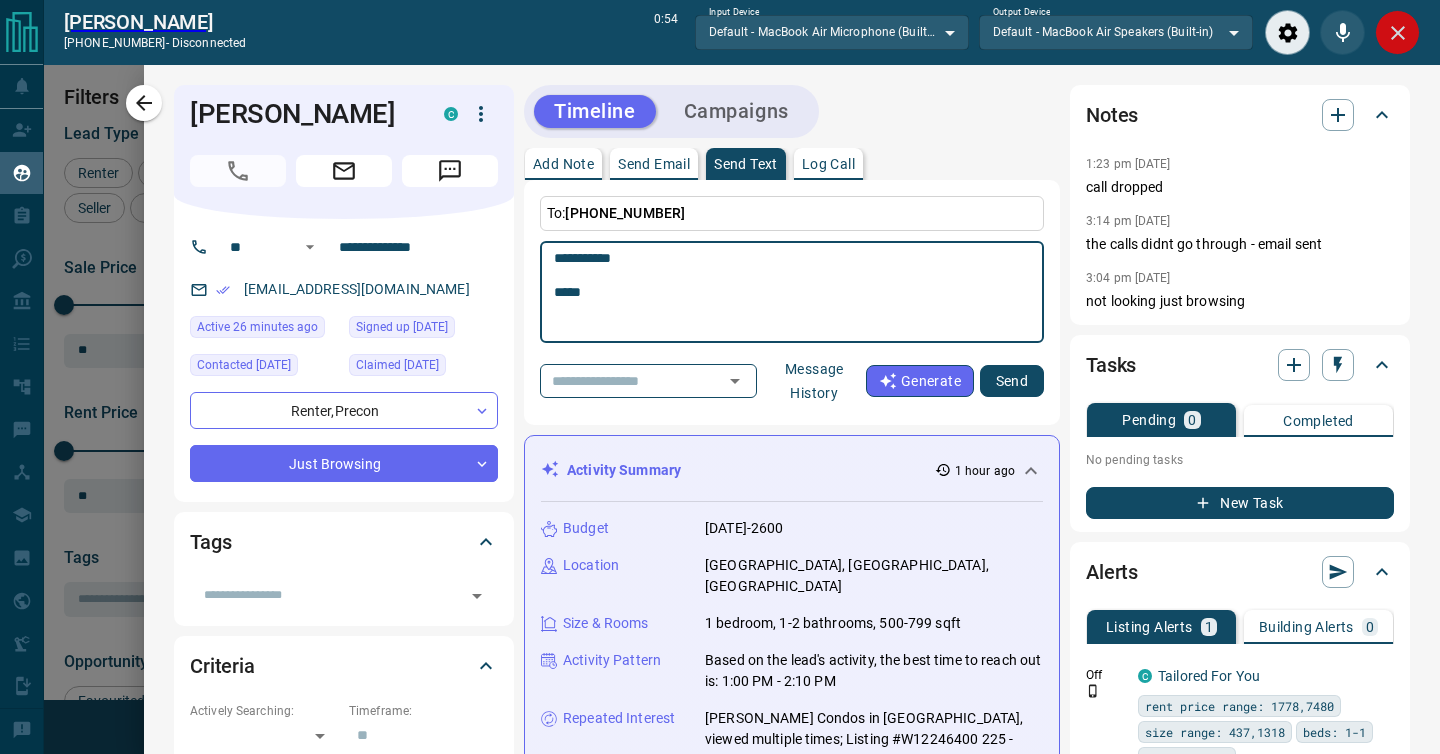 type on "**********" 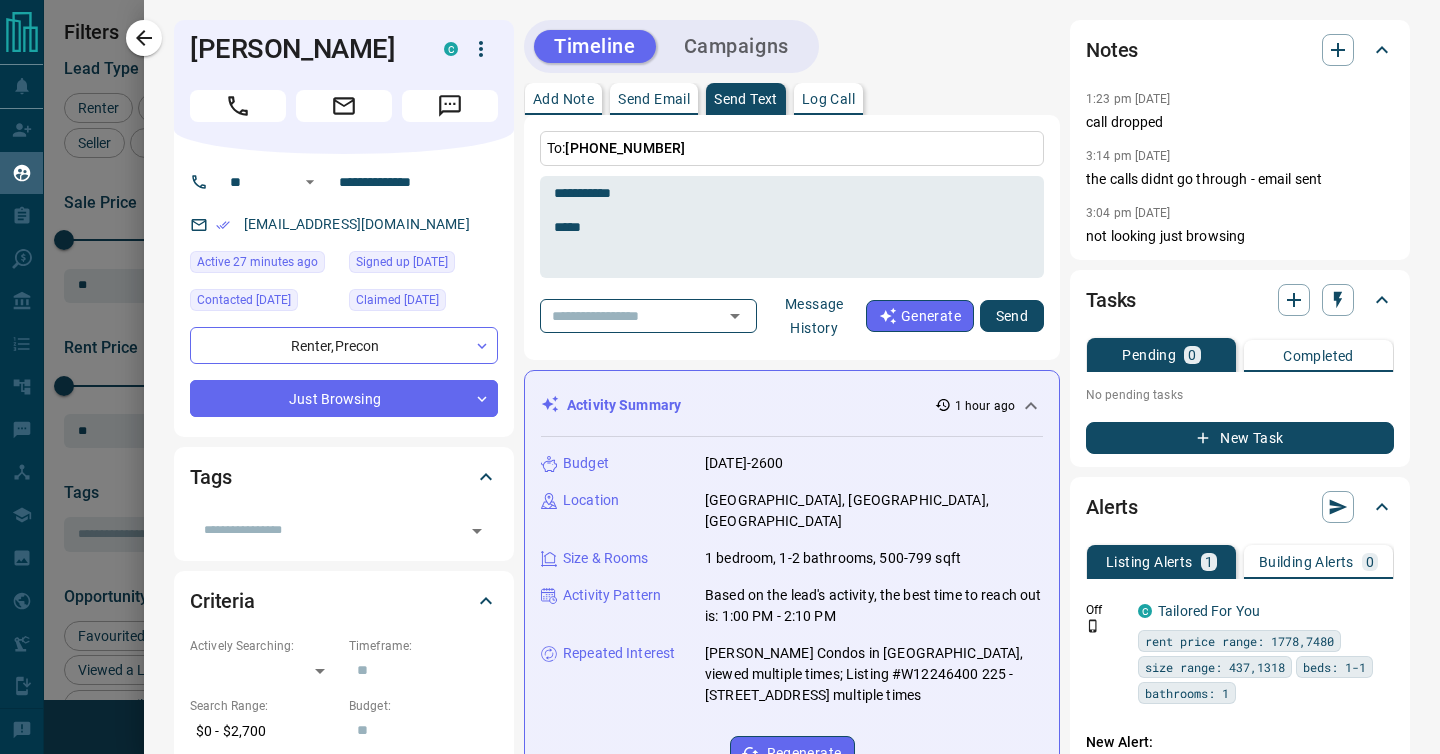 scroll, scrollTop: 1, scrollLeft: 1, axis: both 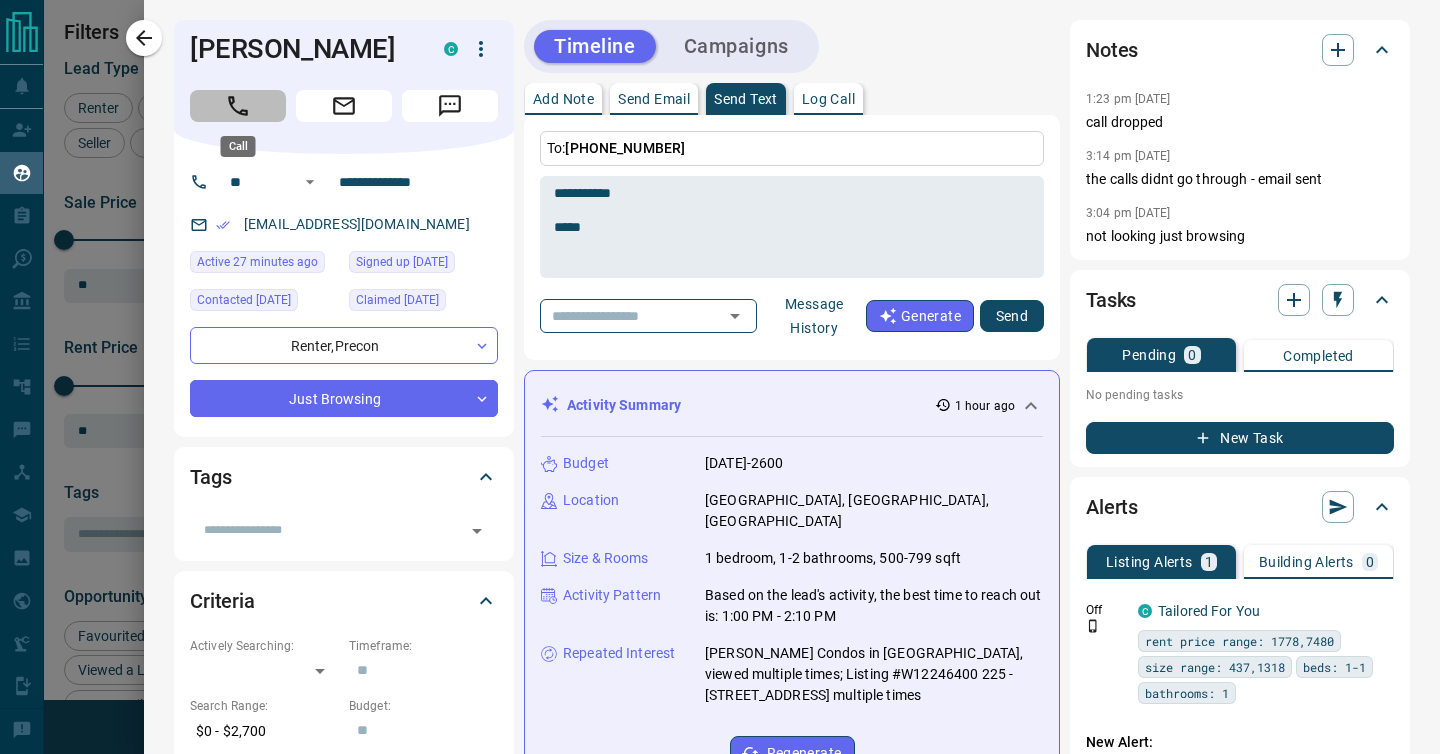 click at bounding box center [238, 106] 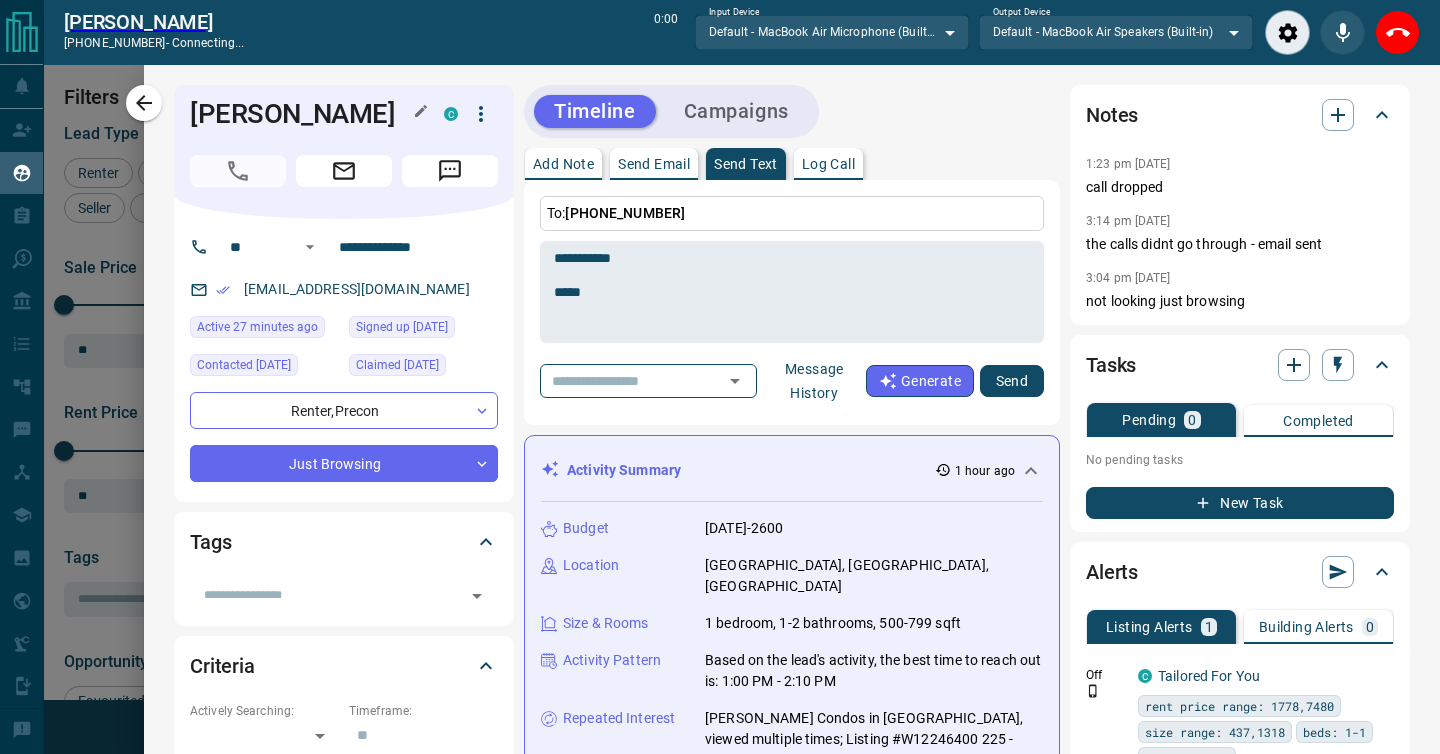scroll, scrollTop: 513, scrollLeft: 1062, axis: both 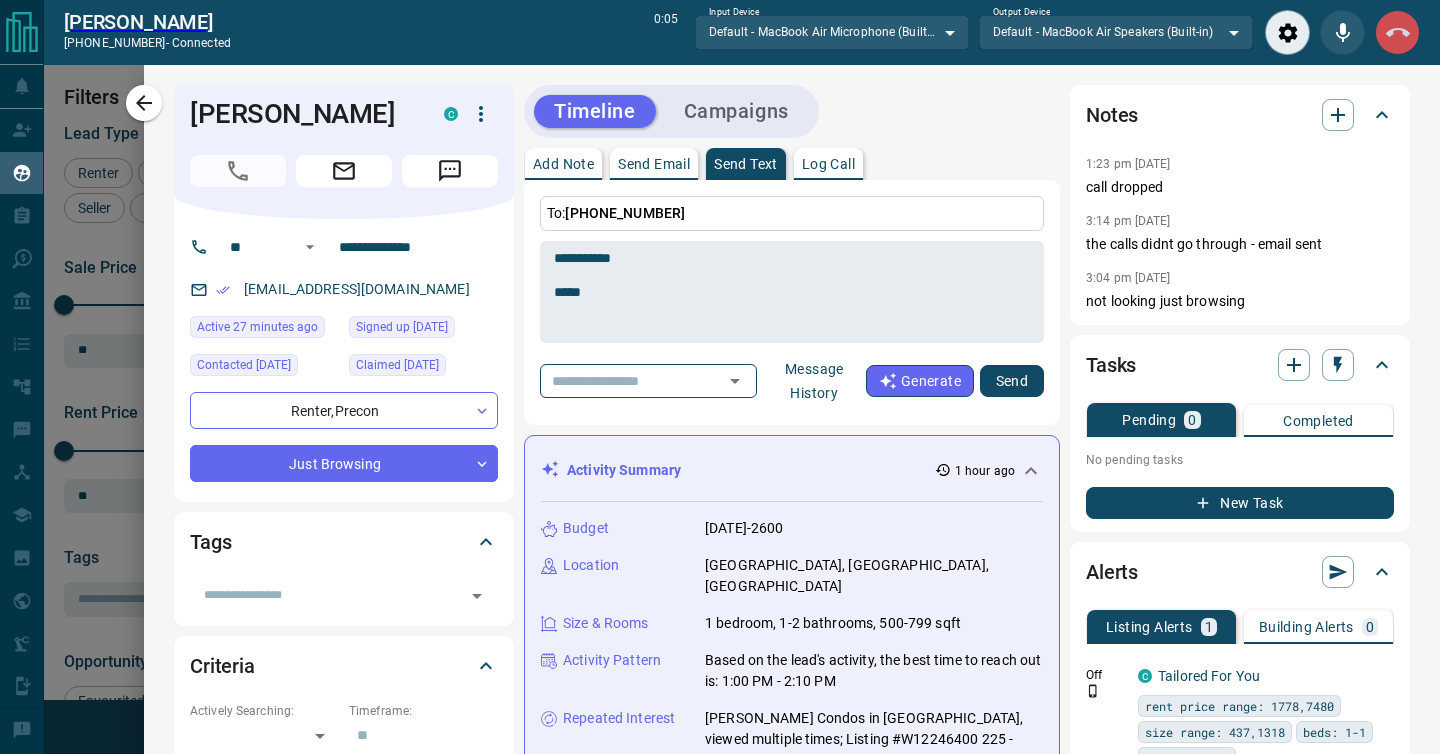 click 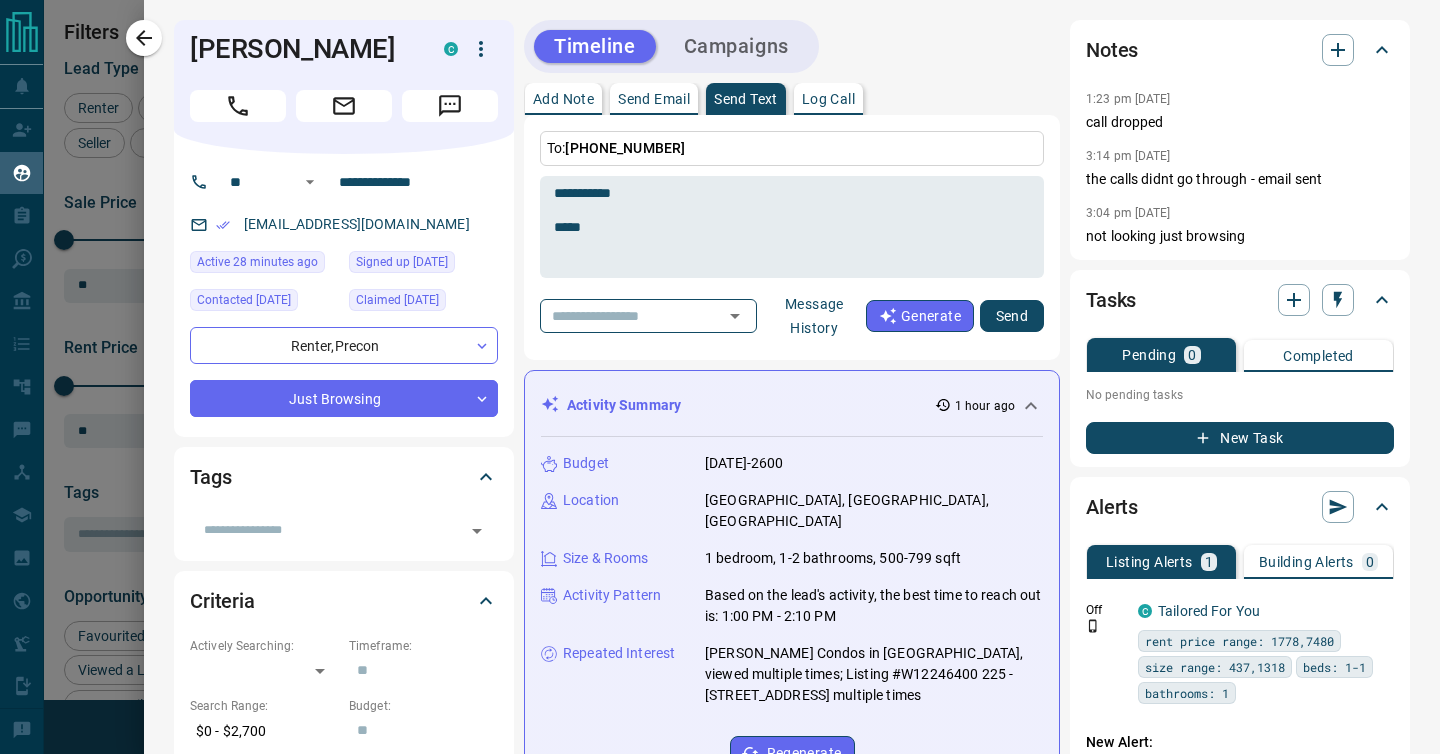 scroll, scrollTop: 1, scrollLeft: 1, axis: both 